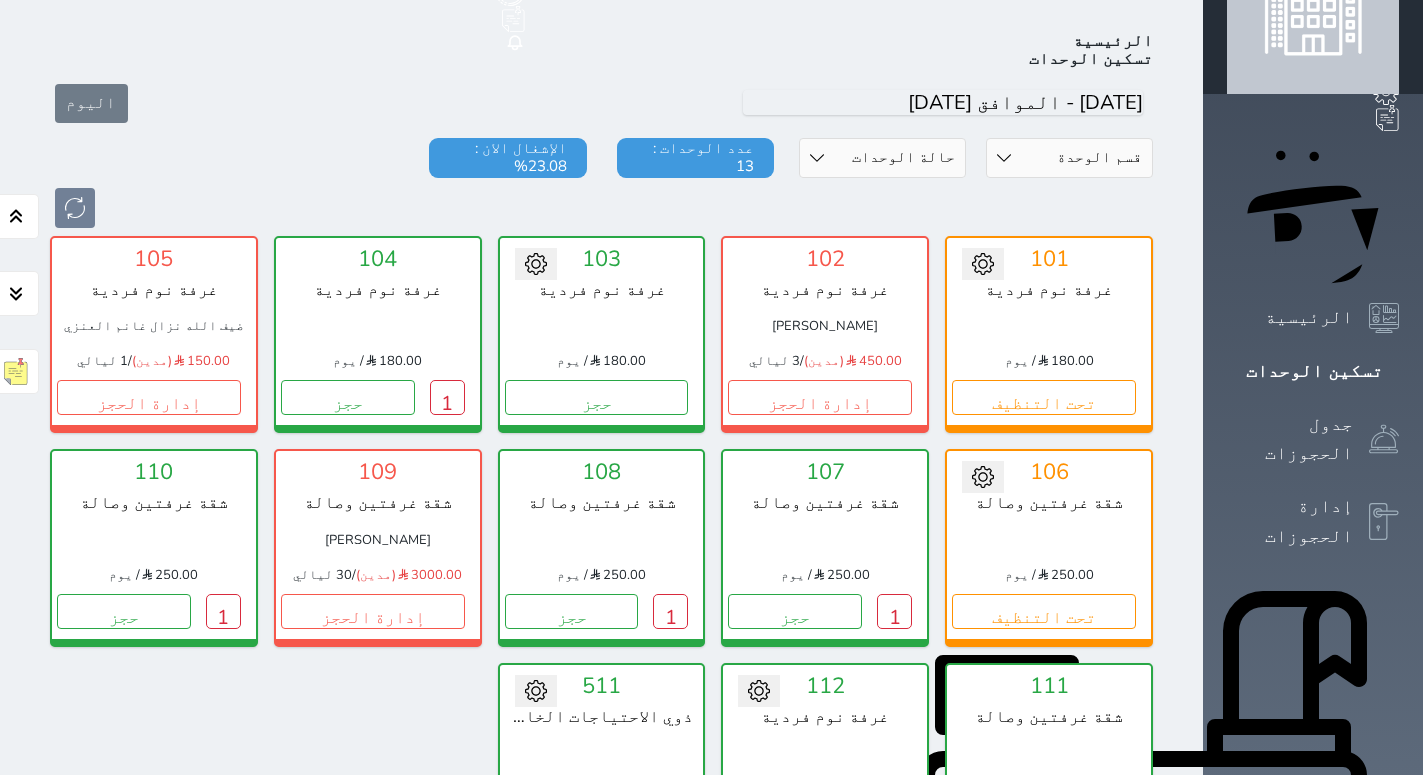 scroll, scrollTop: 78, scrollLeft: 0, axis: vertical 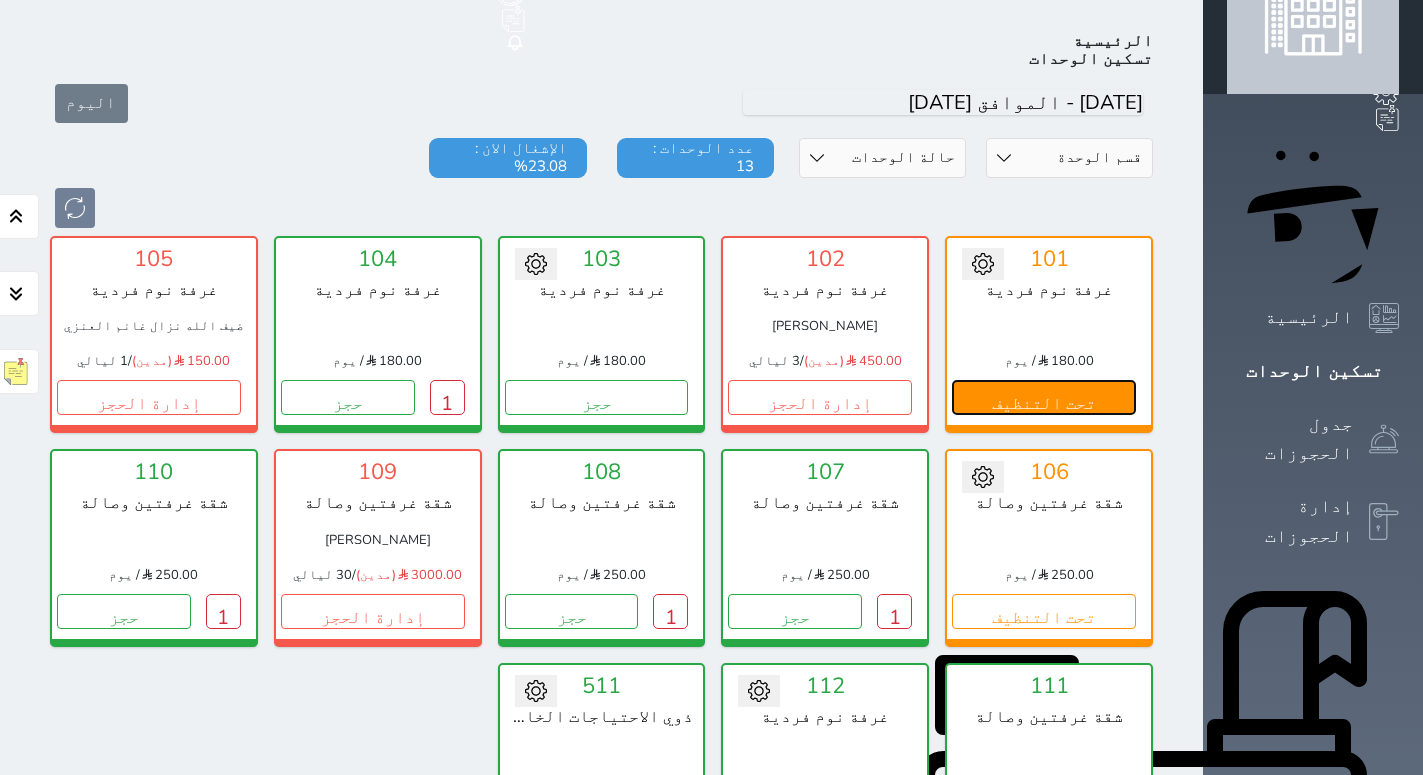 click on "تحت التنظيف" at bounding box center [1044, 397] 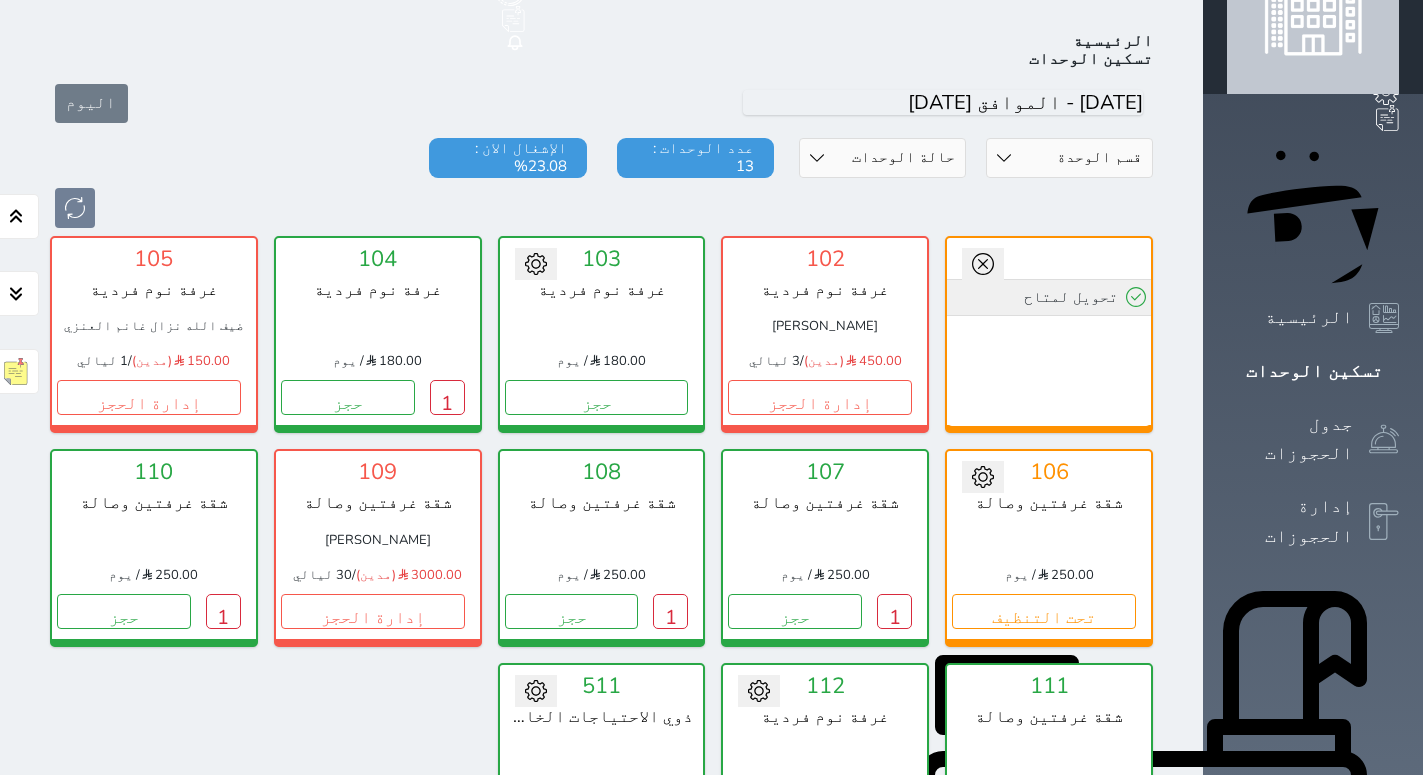 click 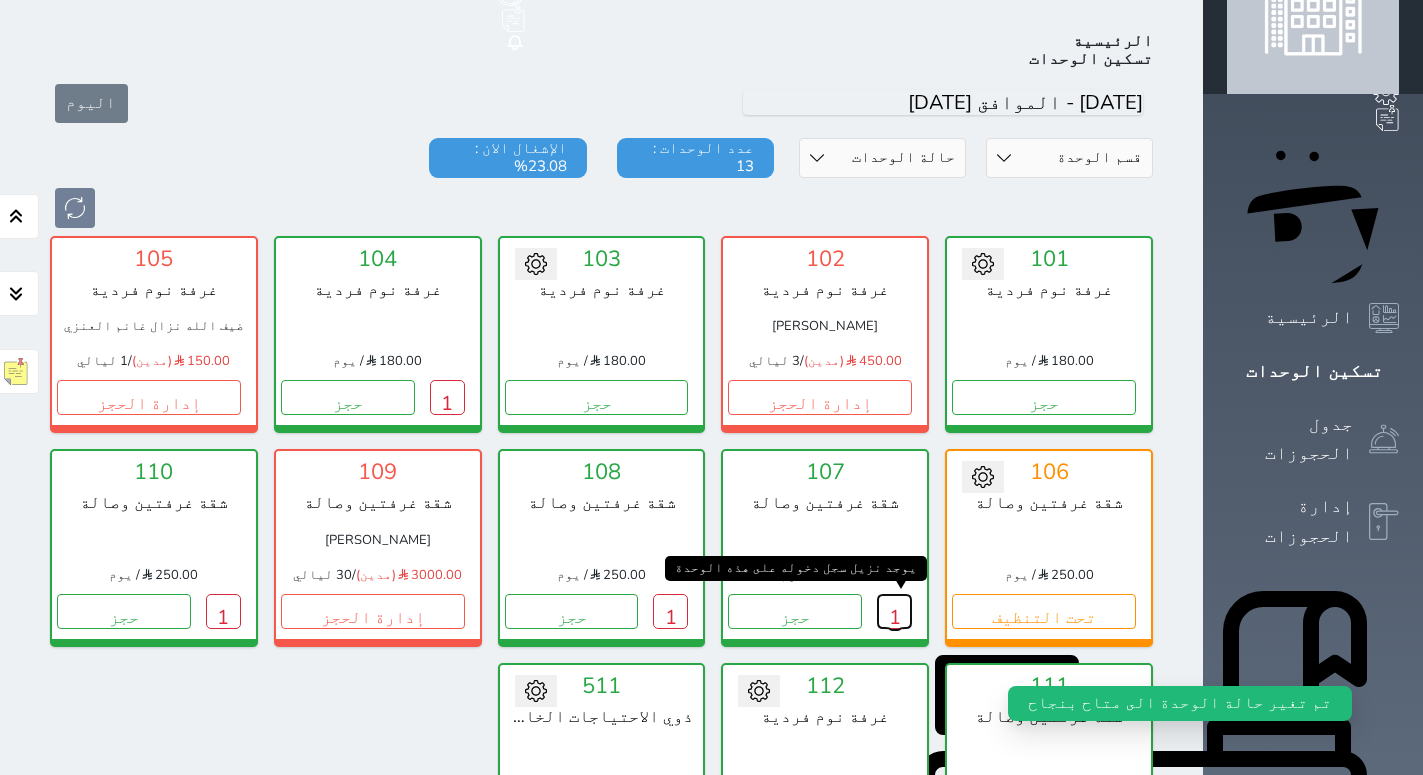 click on "1" at bounding box center [894, 611] 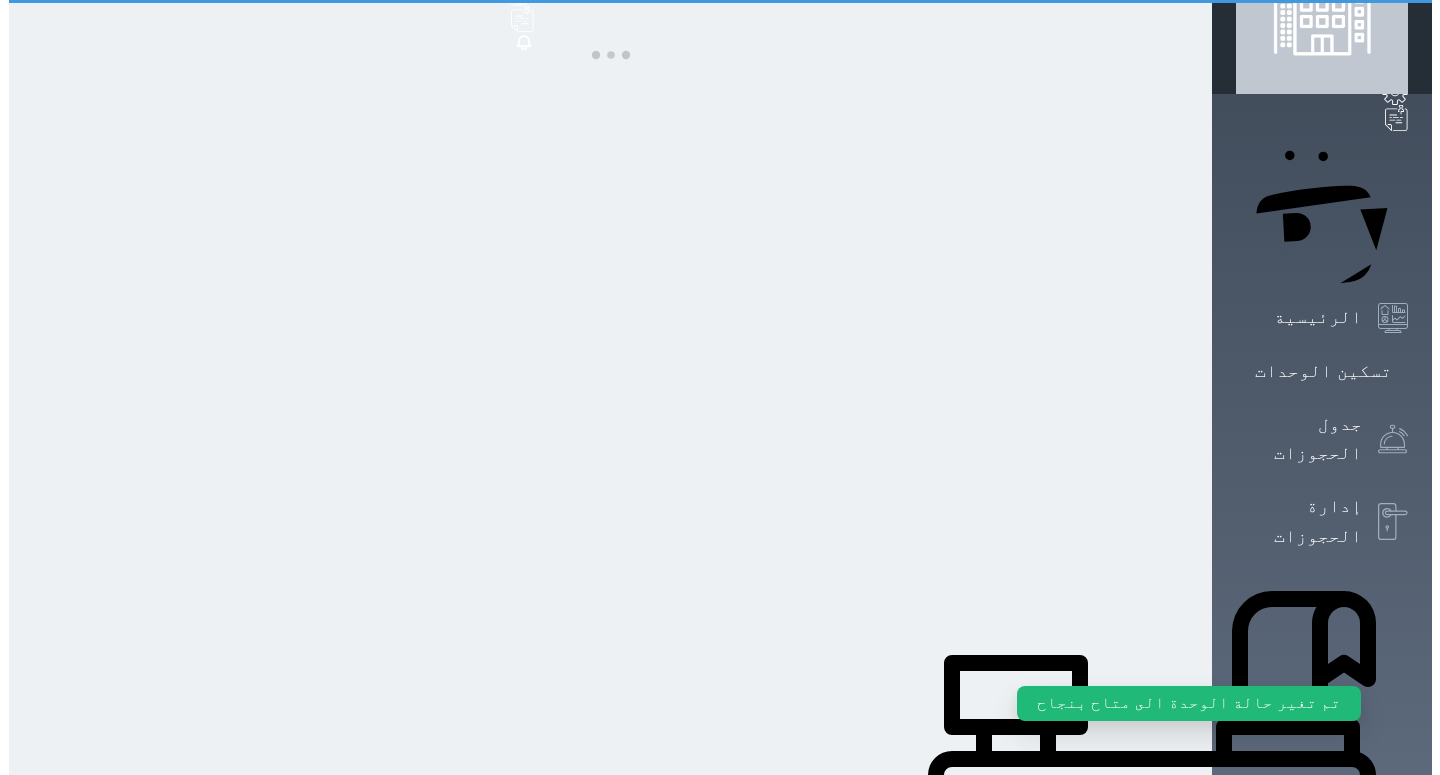 scroll, scrollTop: 0, scrollLeft: 0, axis: both 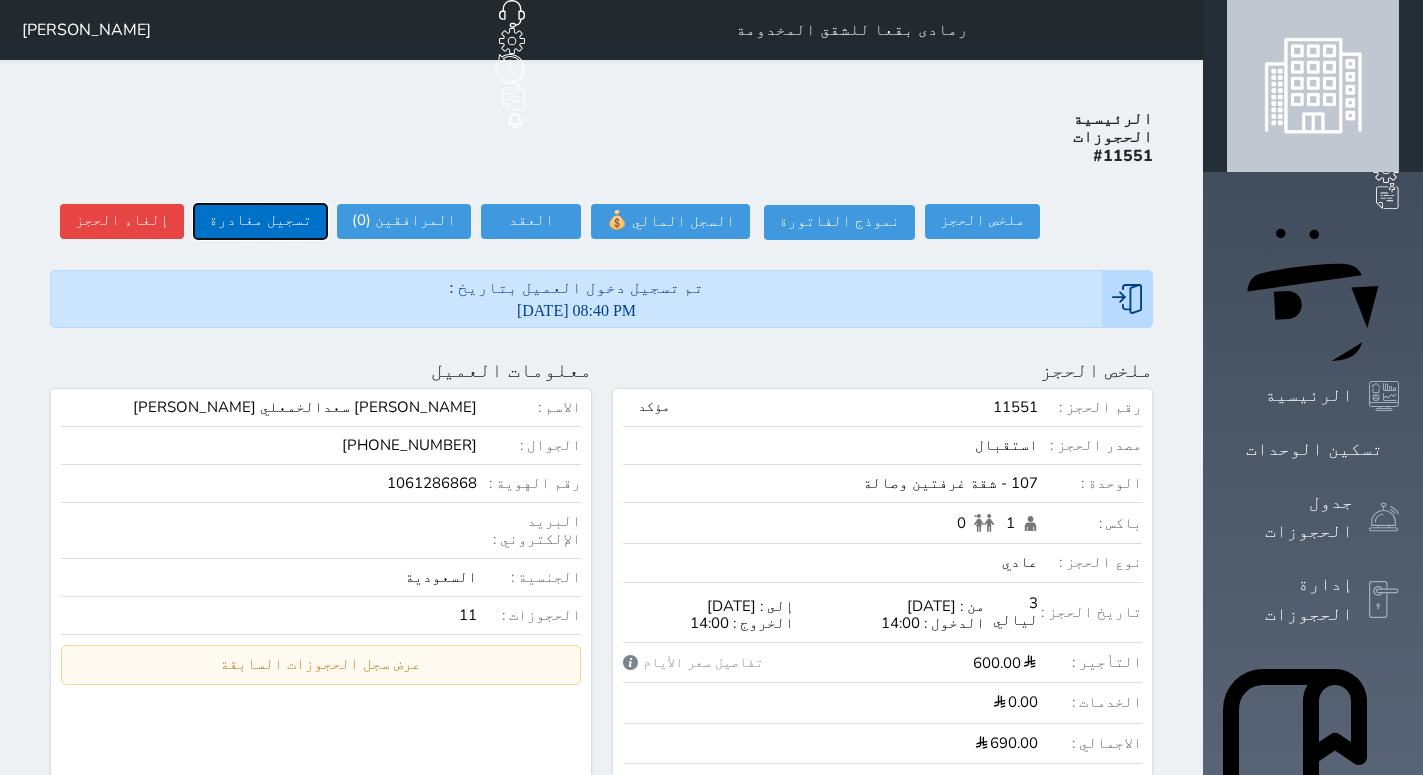 click on "تسجيل مغادرة" at bounding box center [260, 221] 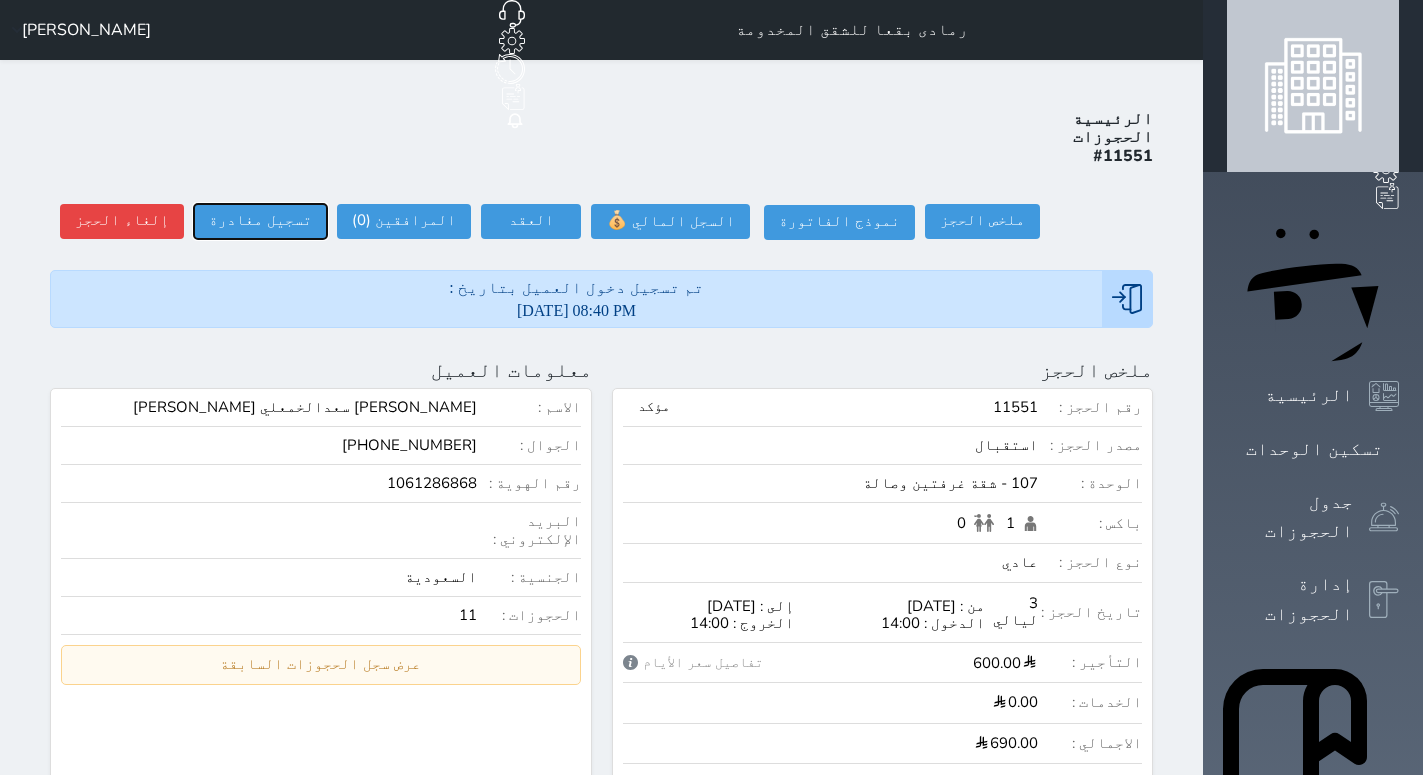 select 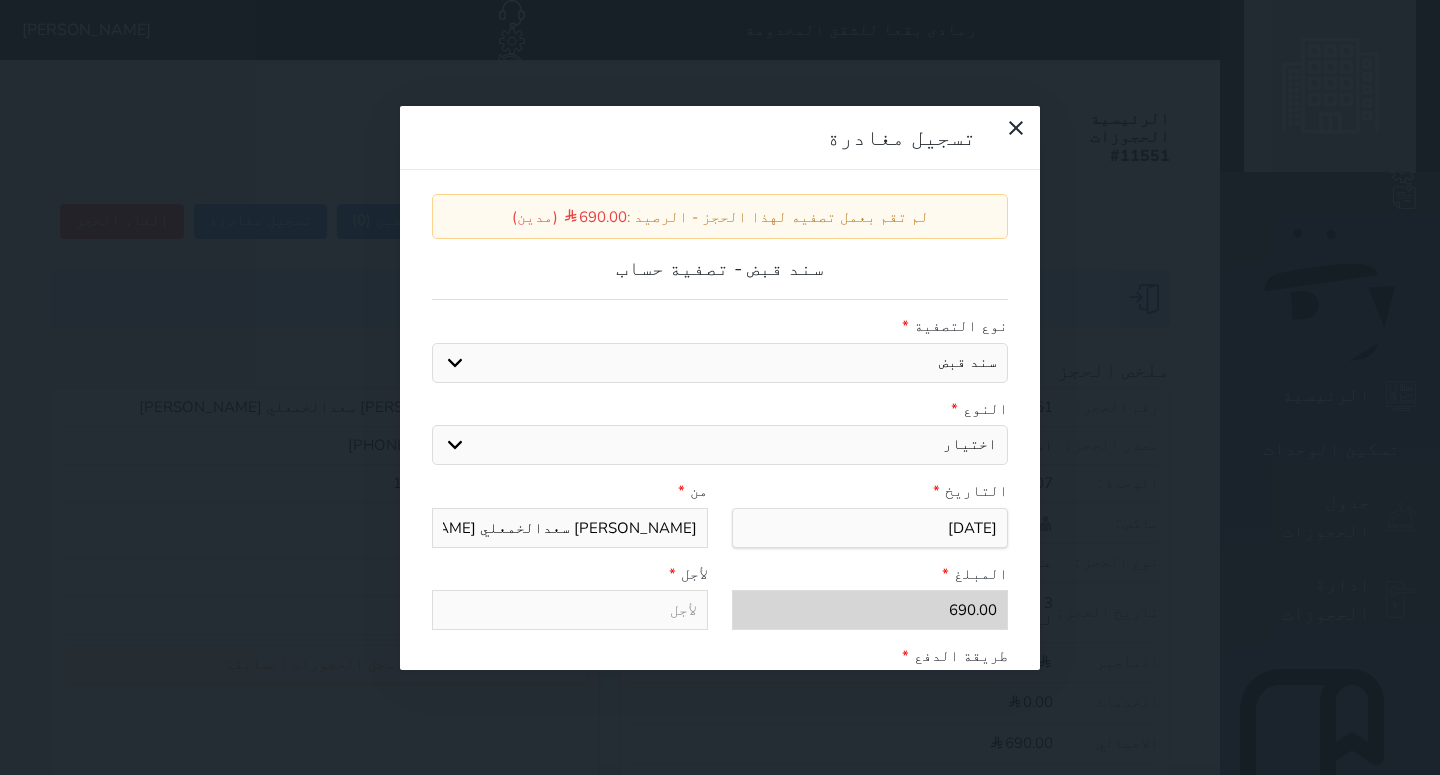 select on "27724" 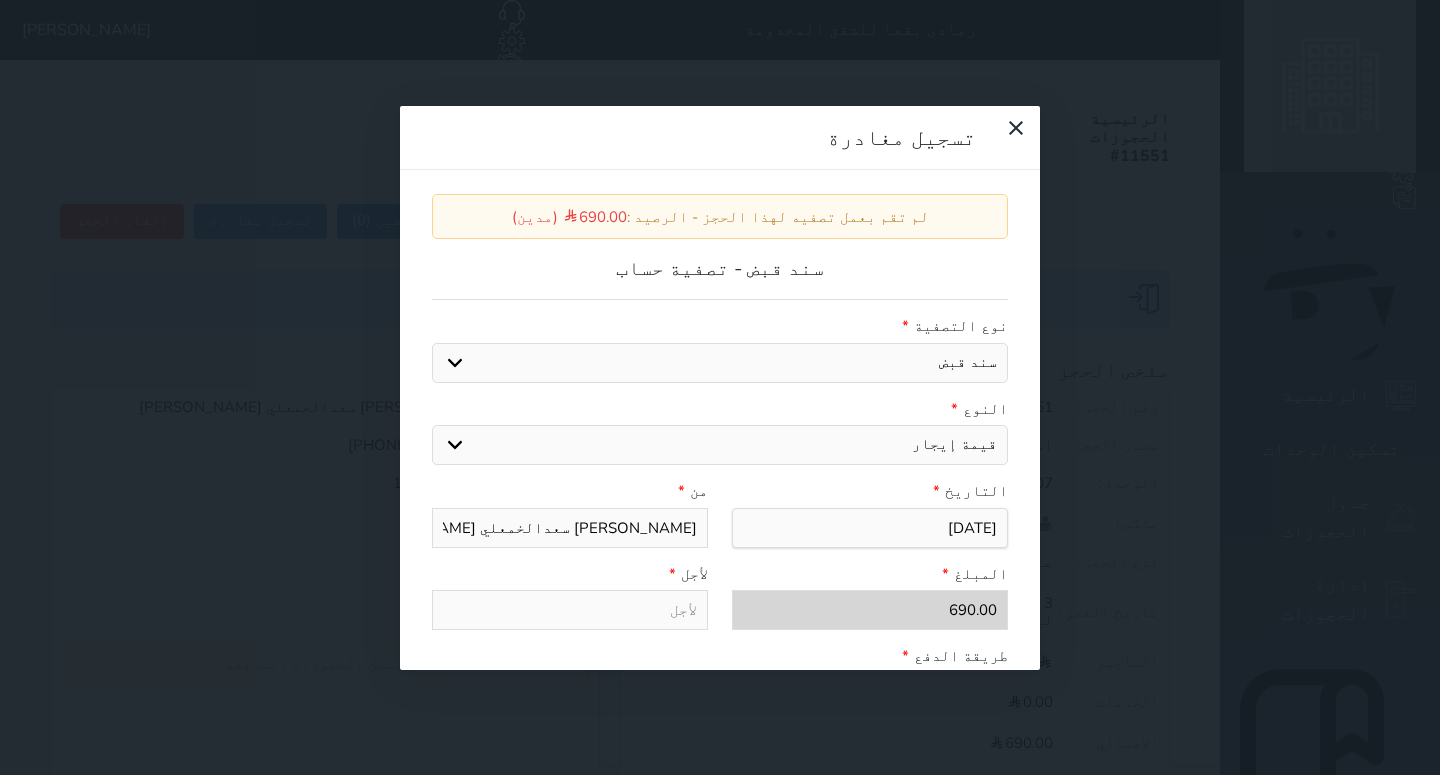type on "قيمة إيجار - الوحدة - 107" 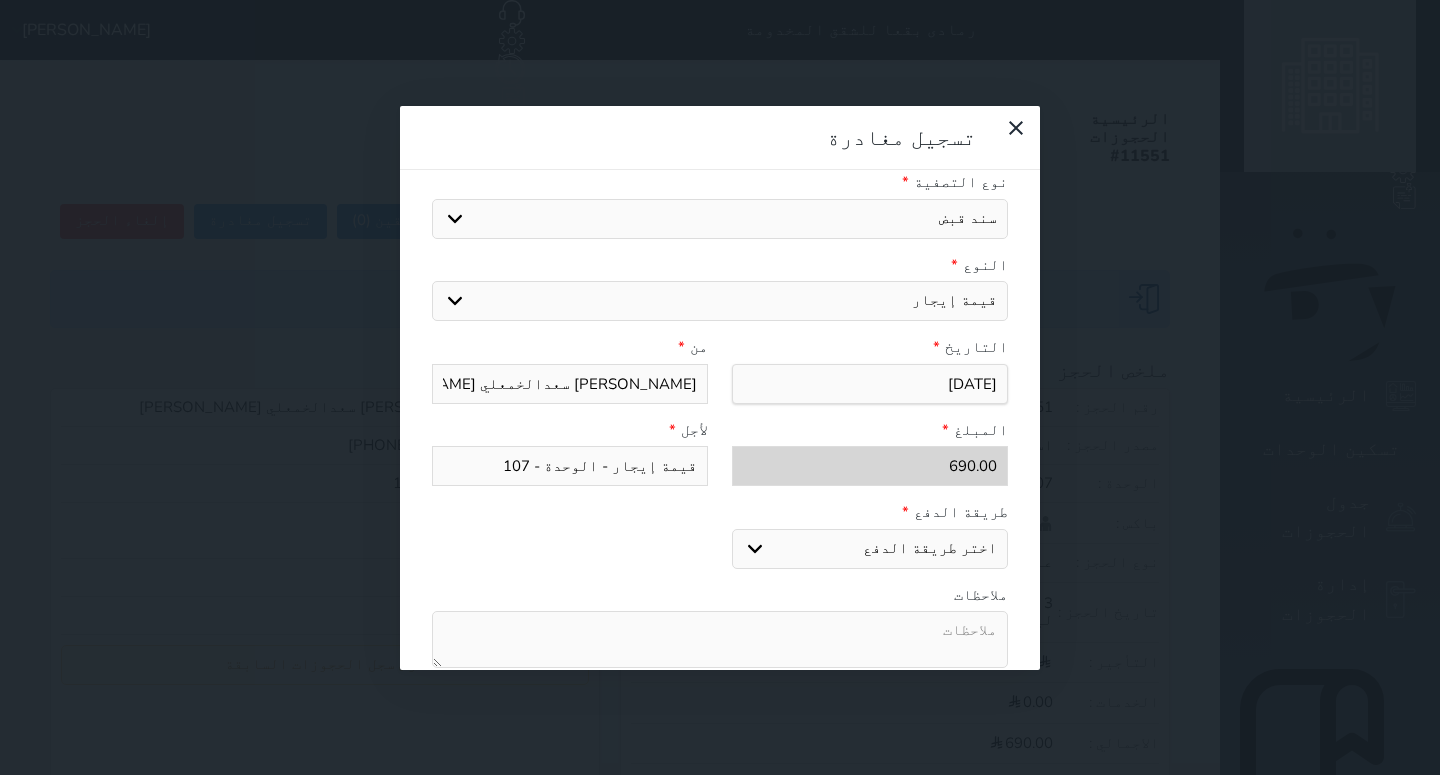 scroll, scrollTop: 288, scrollLeft: 0, axis: vertical 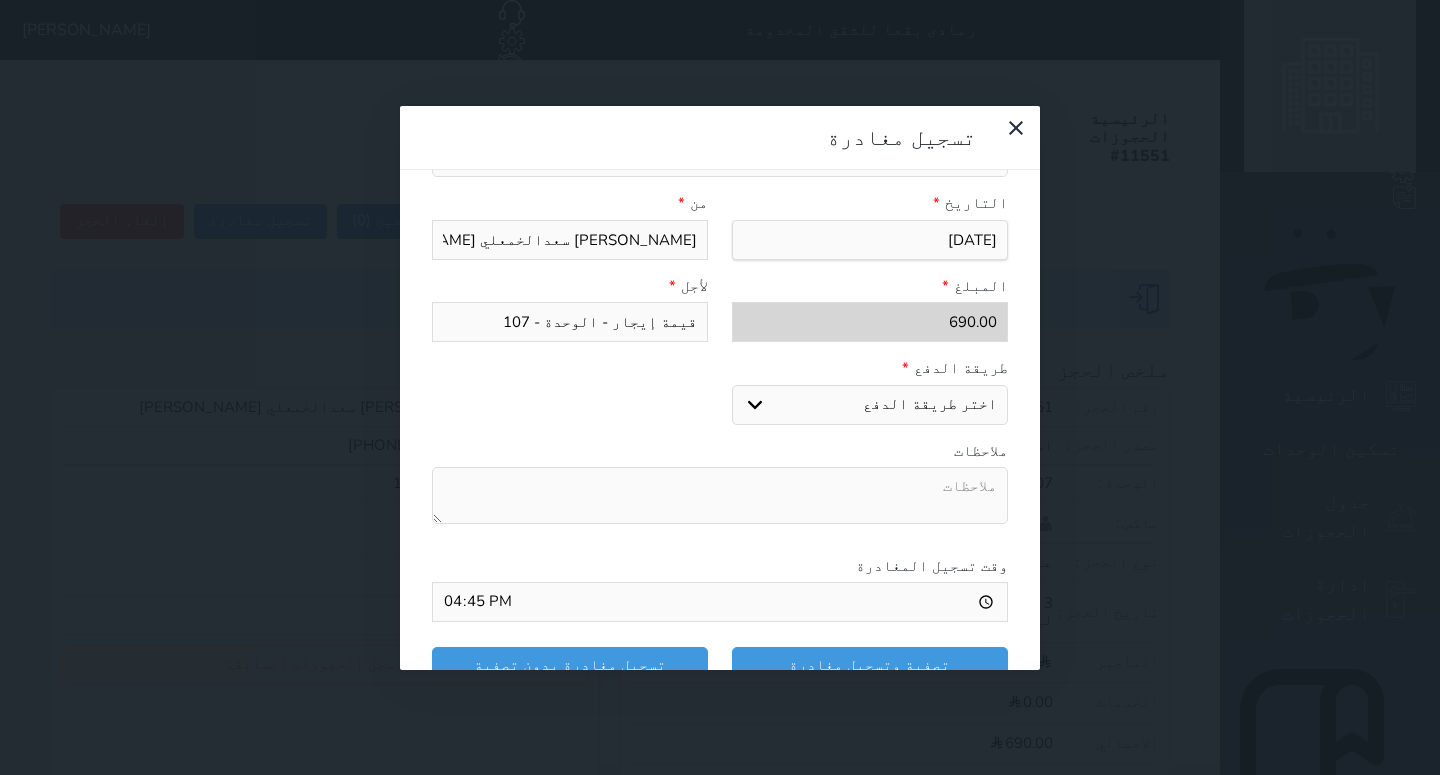 select on "mada" 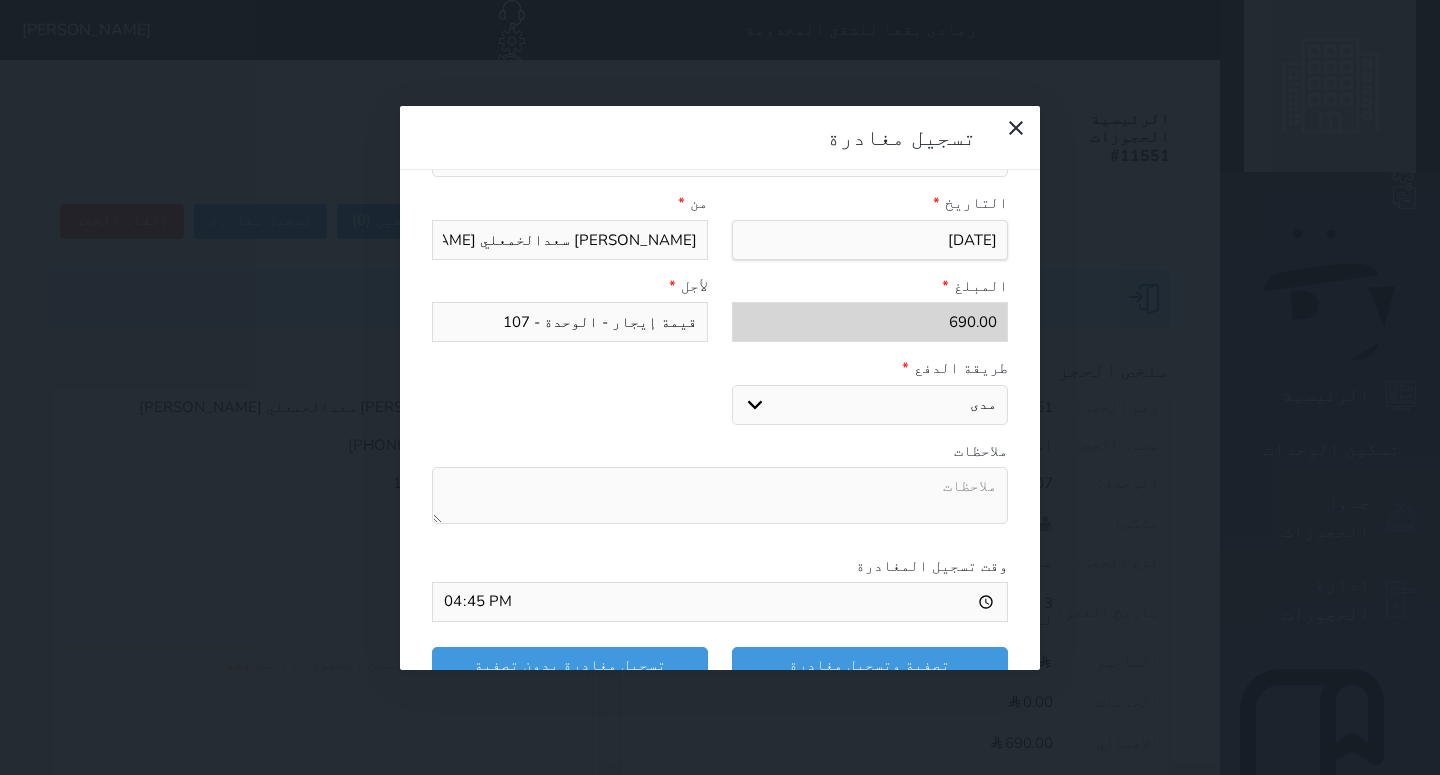 click on "مدى" at bounding box center [0, 0] 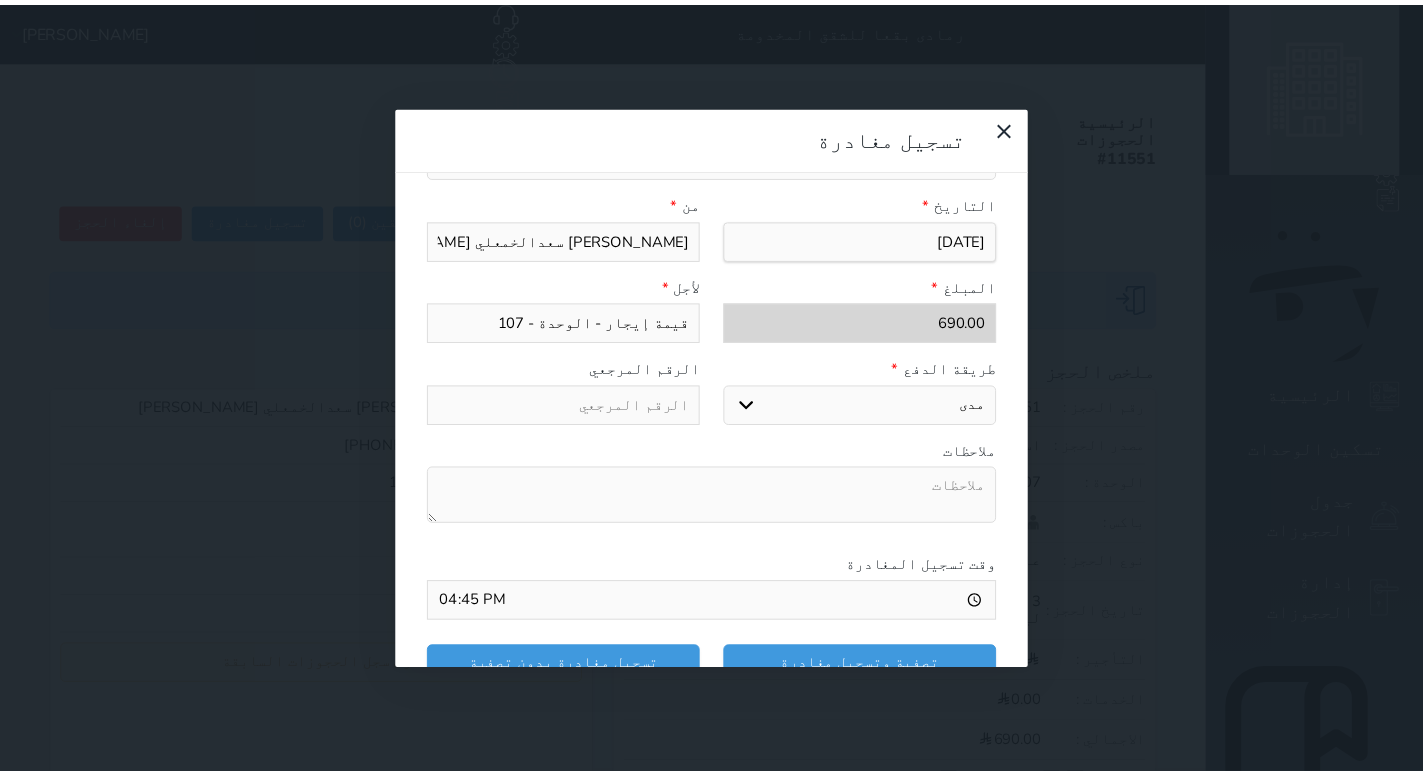 scroll, scrollTop: 302, scrollLeft: 0, axis: vertical 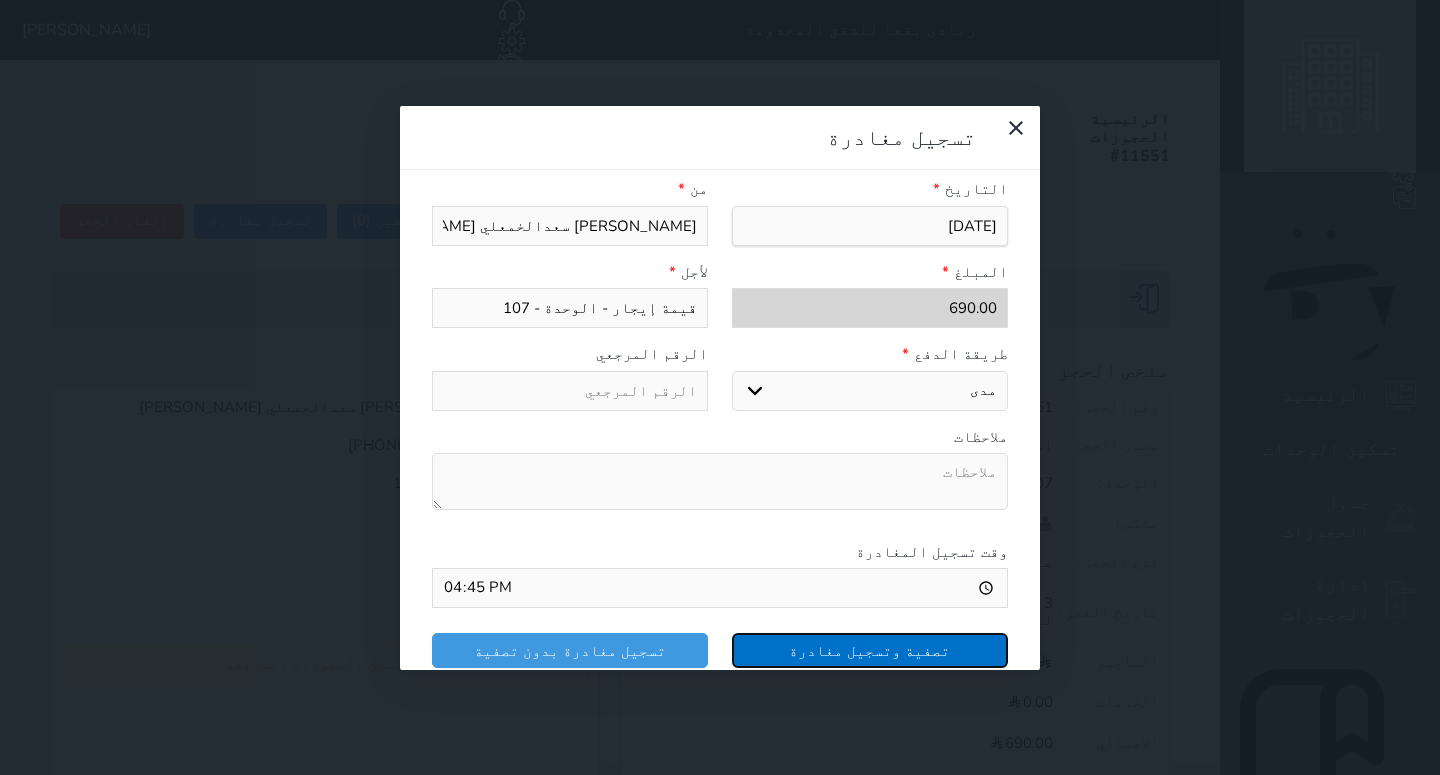 click on "تصفية وتسجيل مغادرة" at bounding box center [870, 650] 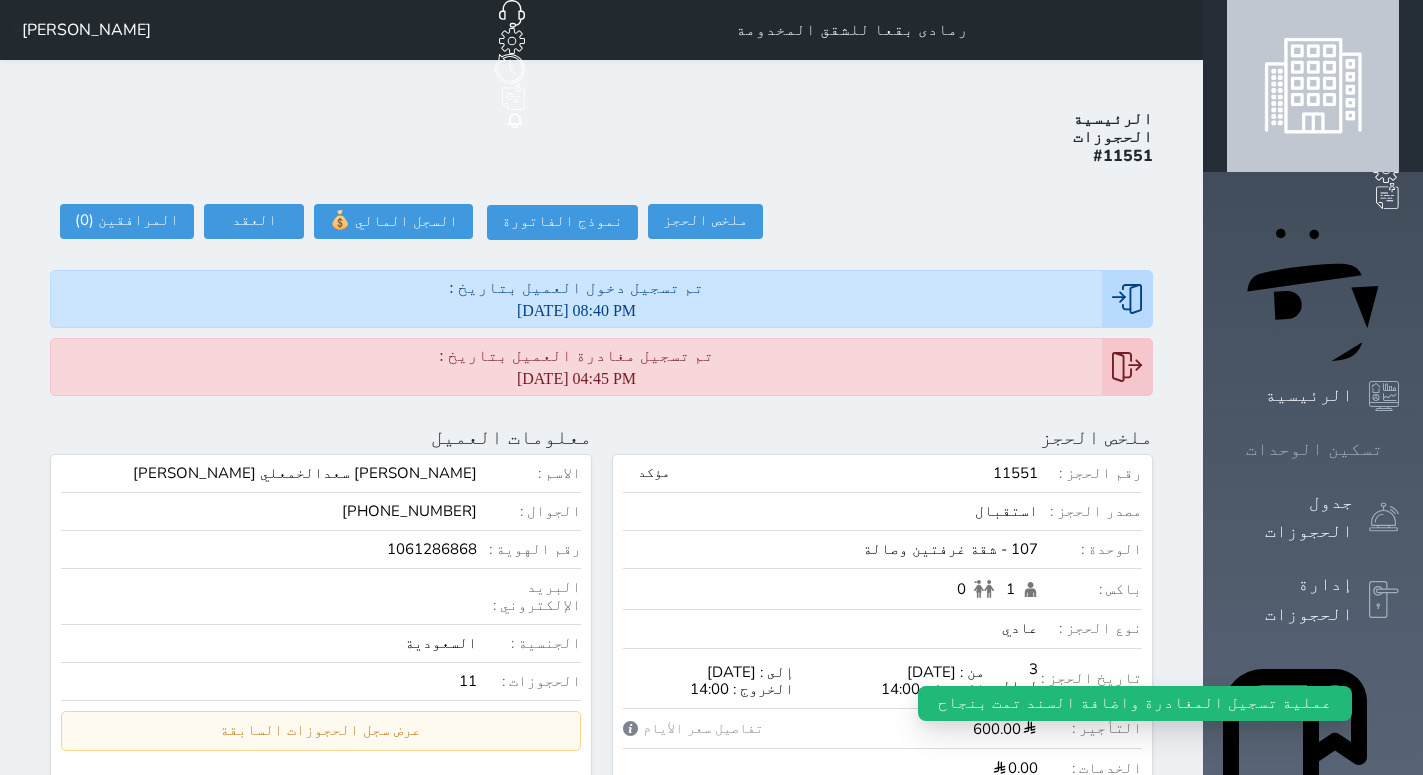click 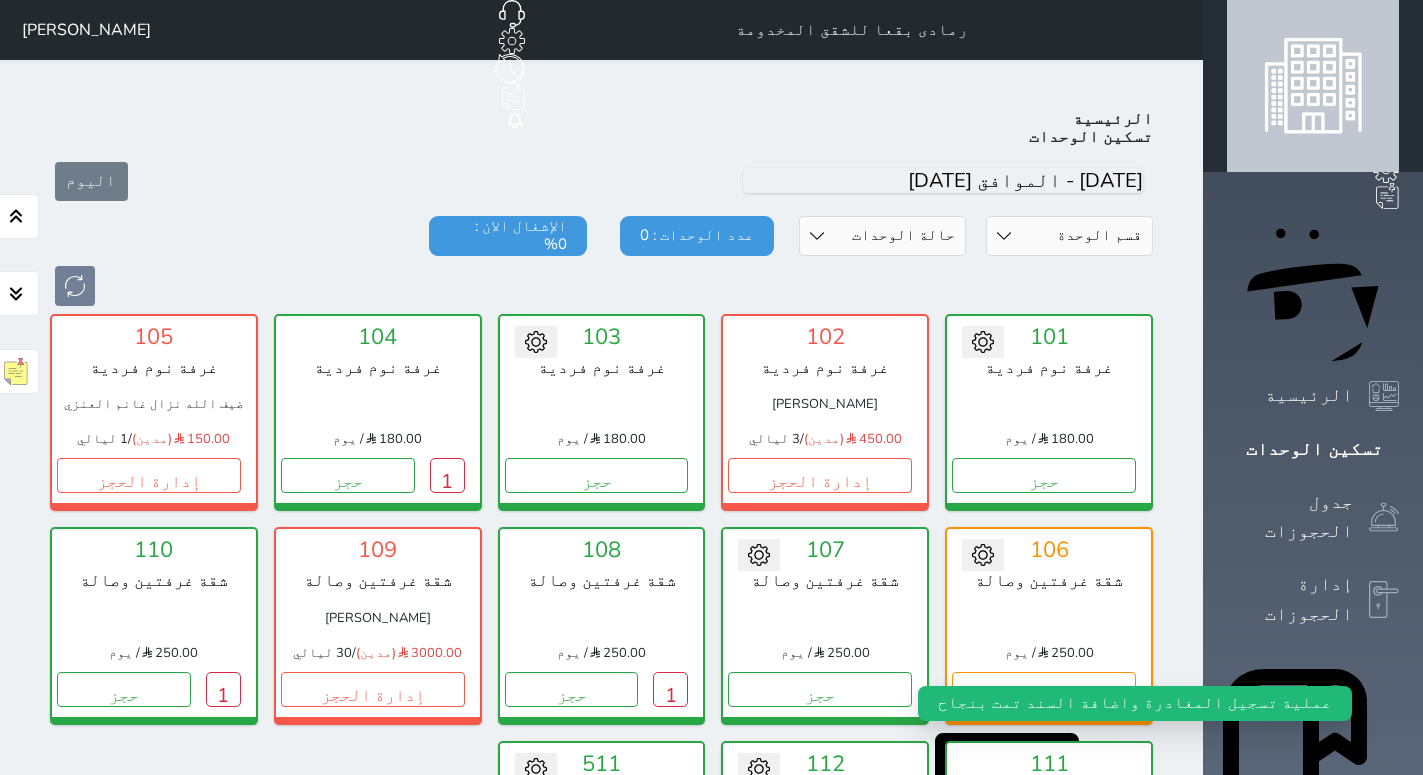 scroll, scrollTop: 78, scrollLeft: 0, axis: vertical 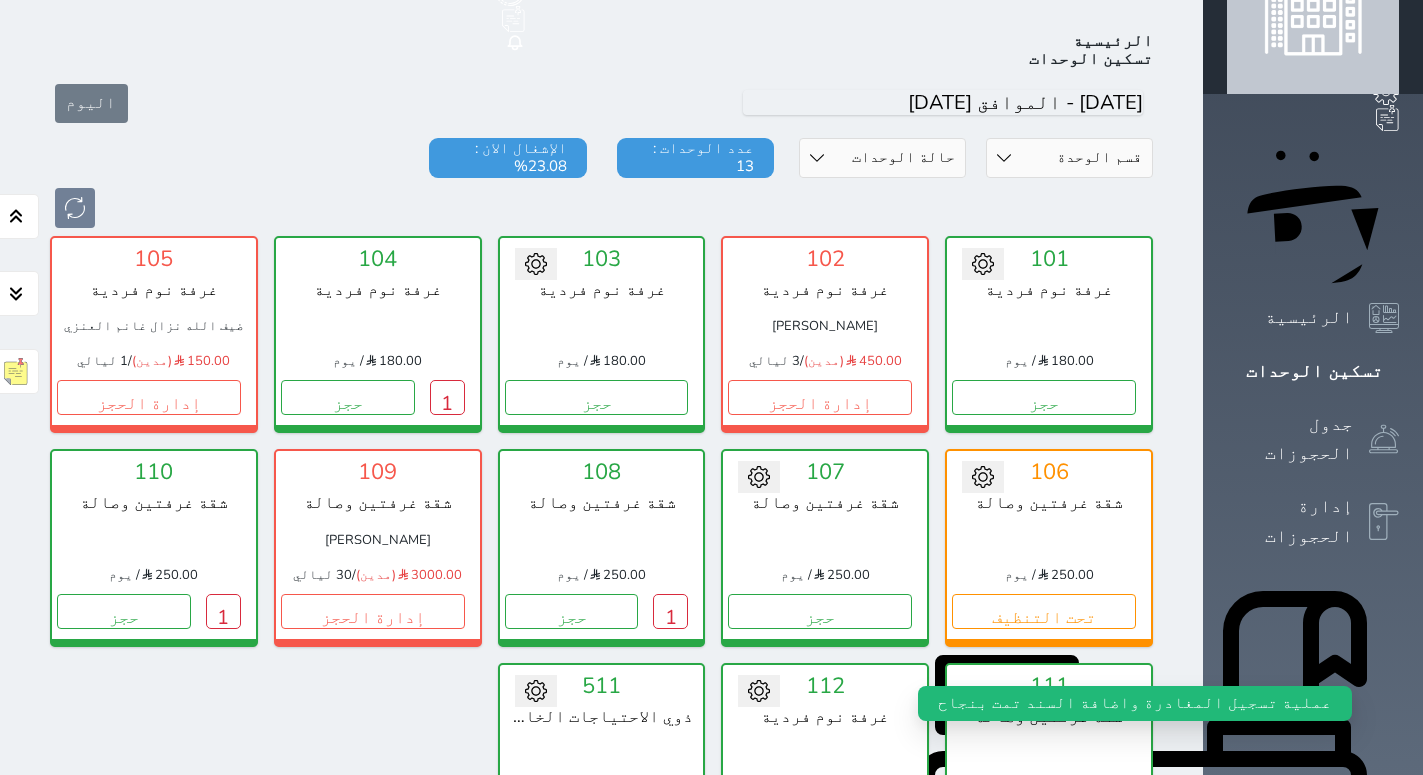 click 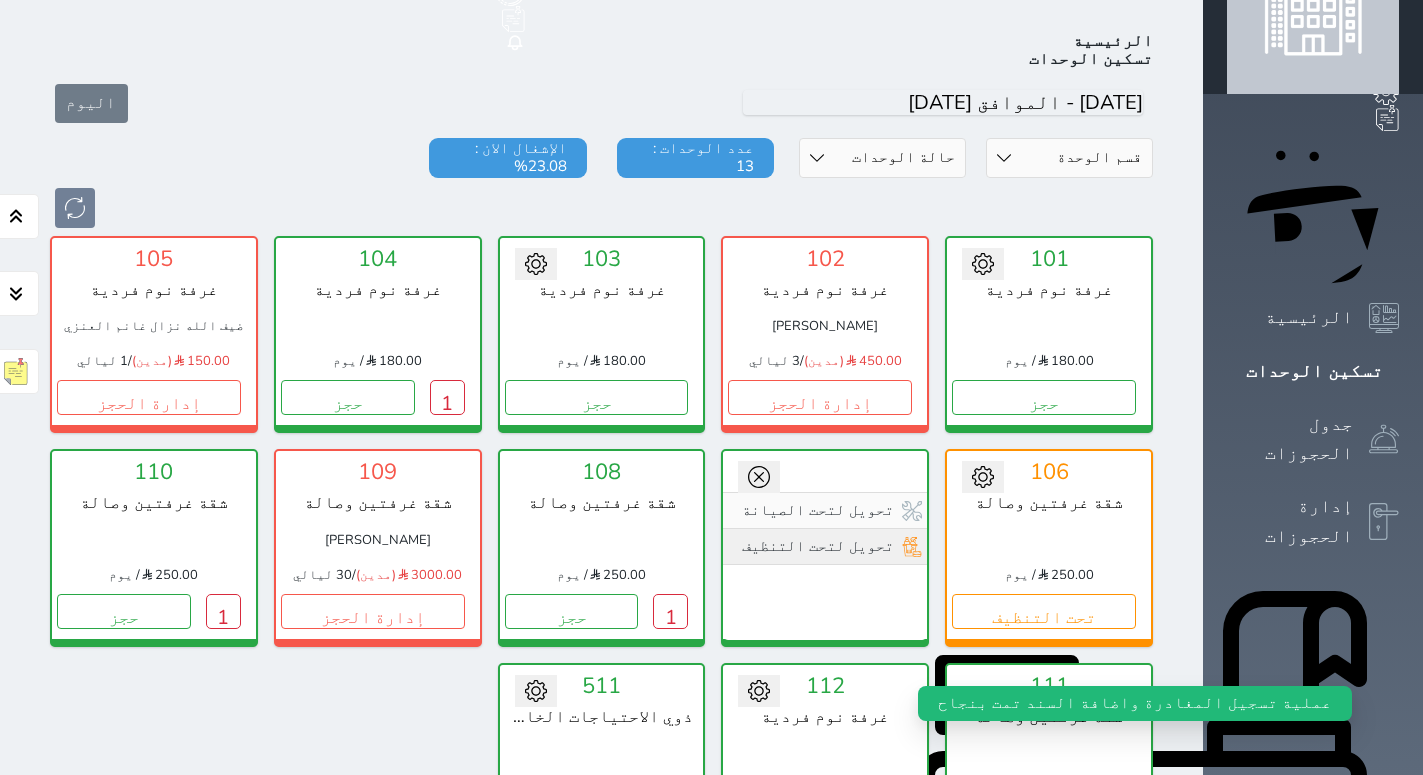 click on "تحويل لتحت التنظيف" at bounding box center (825, 546) 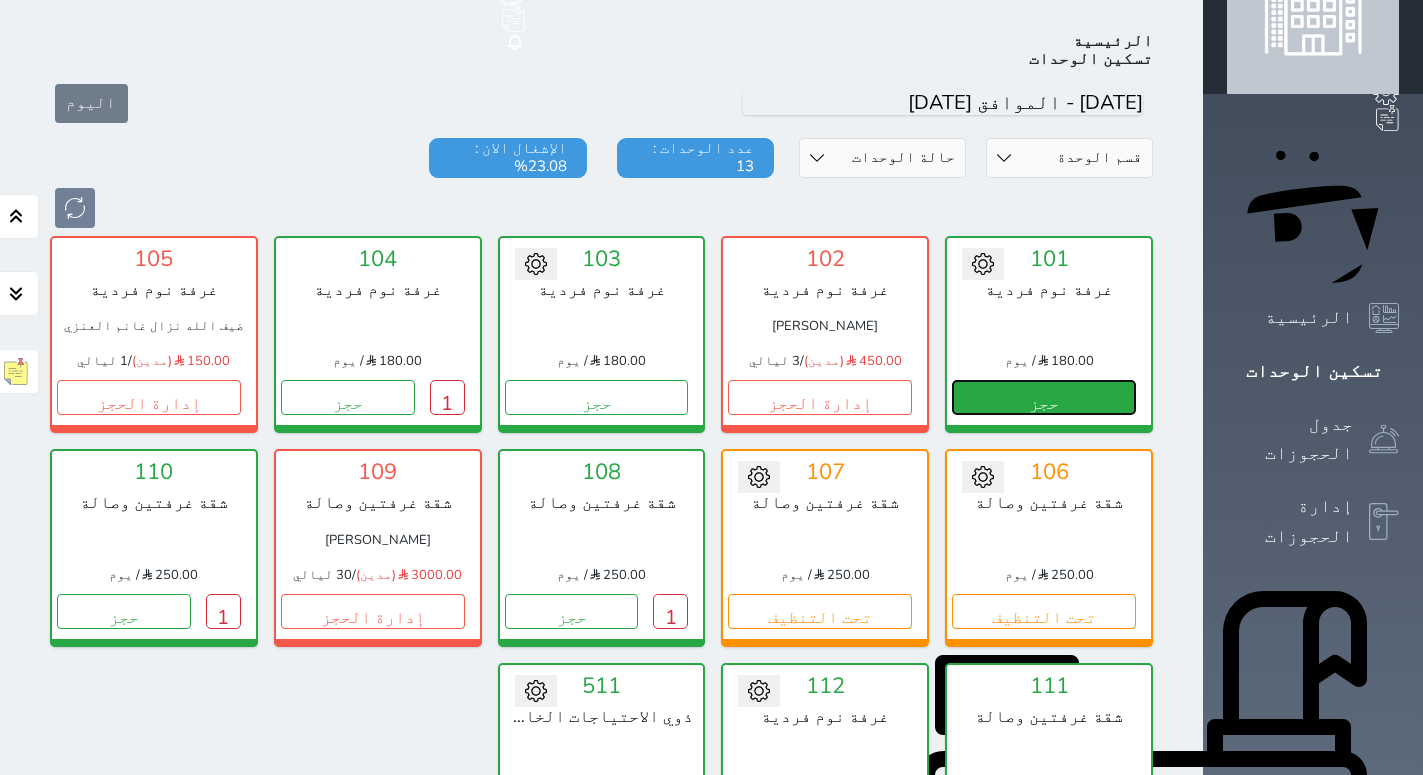 click on "حجز" at bounding box center [1044, 397] 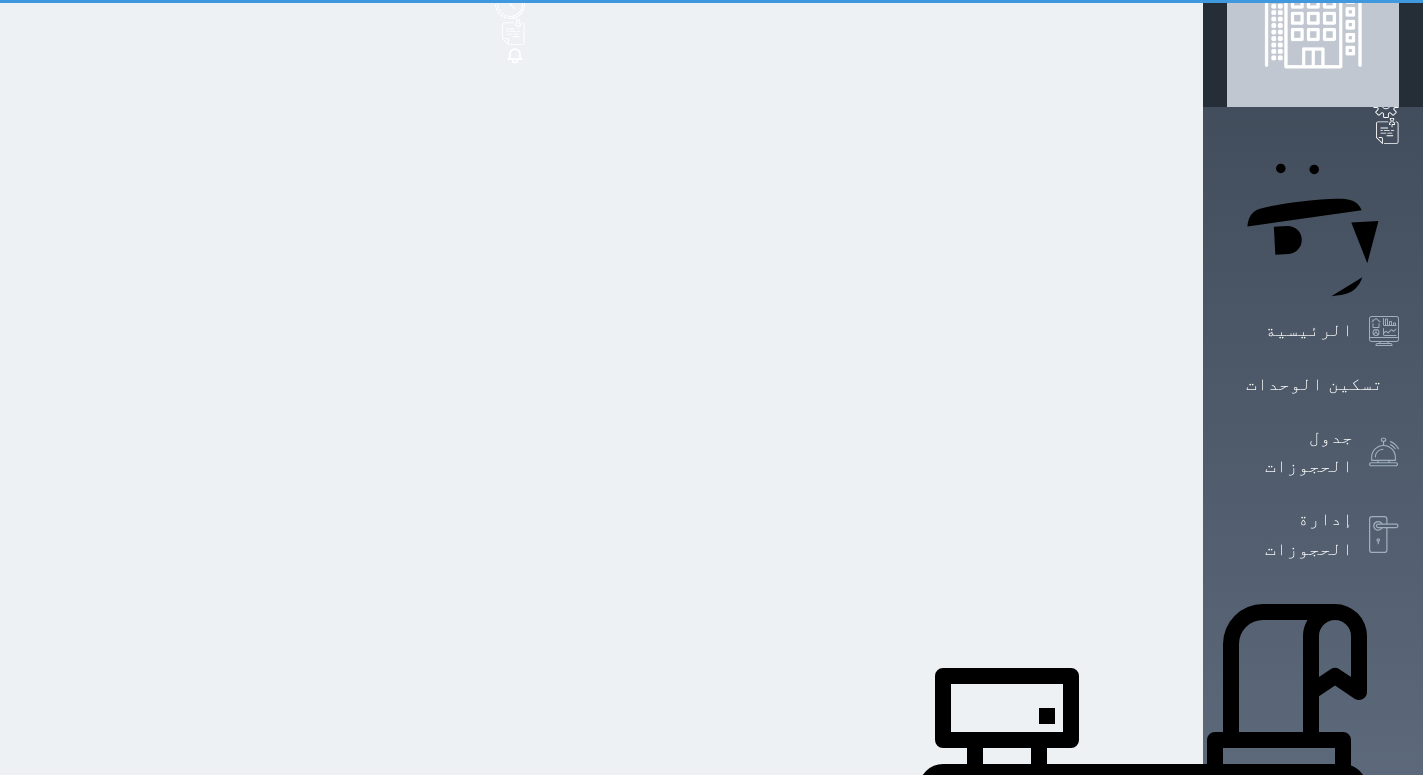 scroll, scrollTop: 5, scrollLeft: 0, axis: vertical 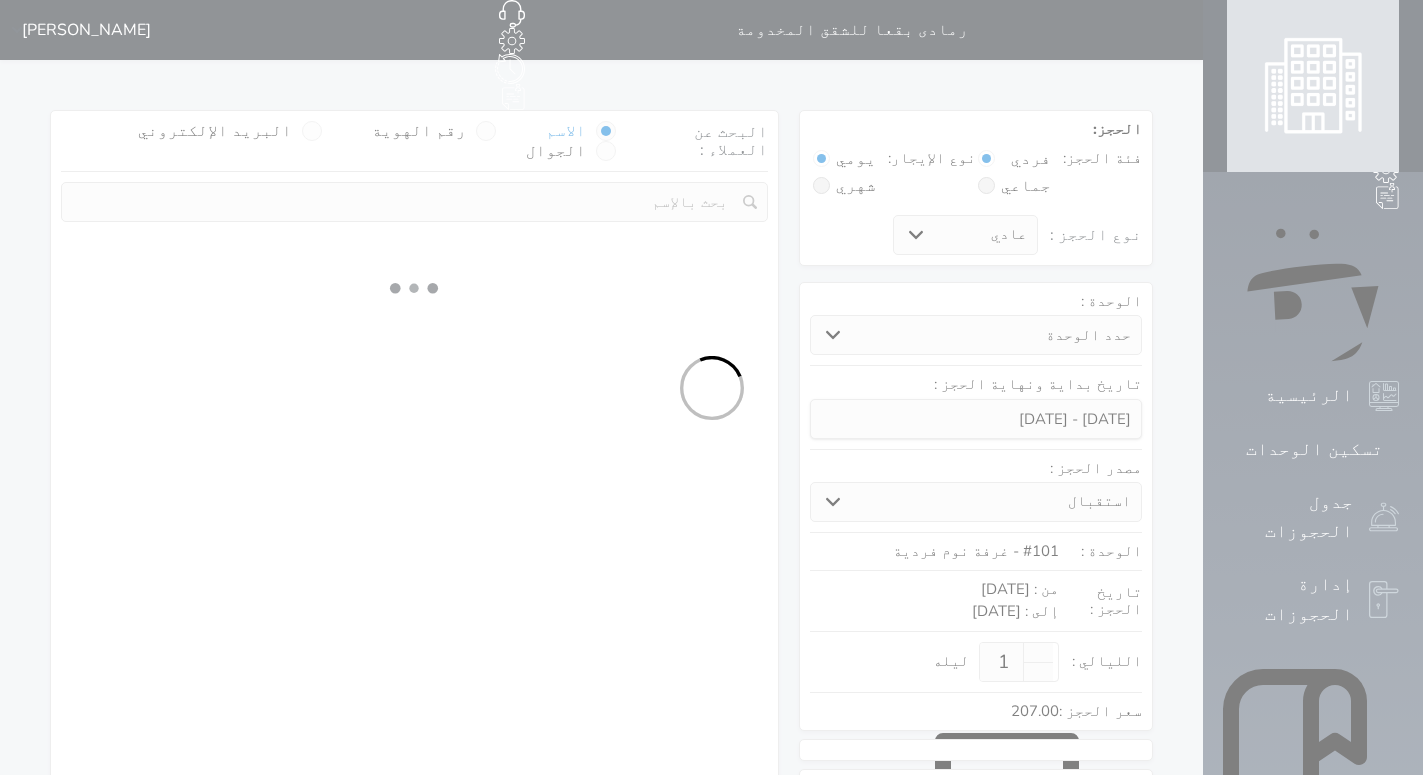 select 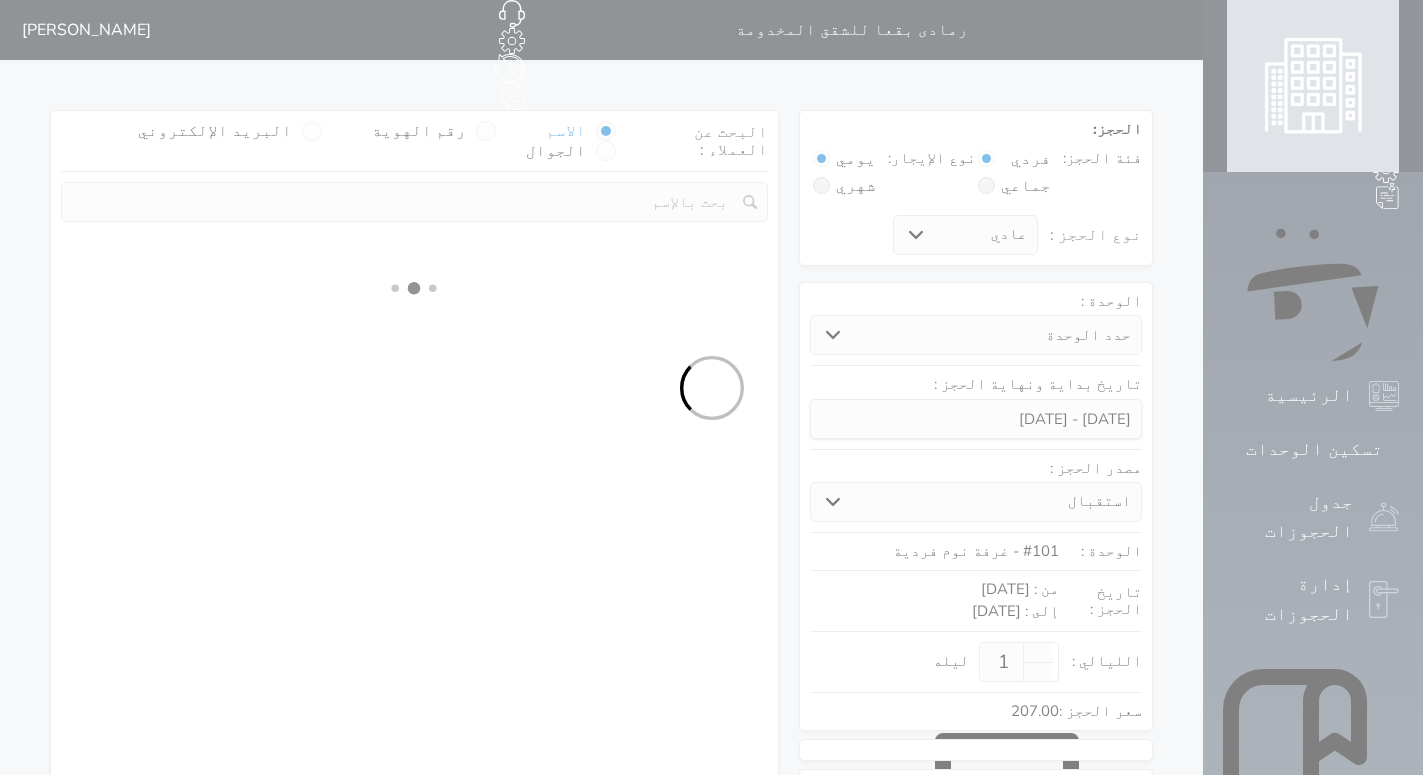 select on "1" 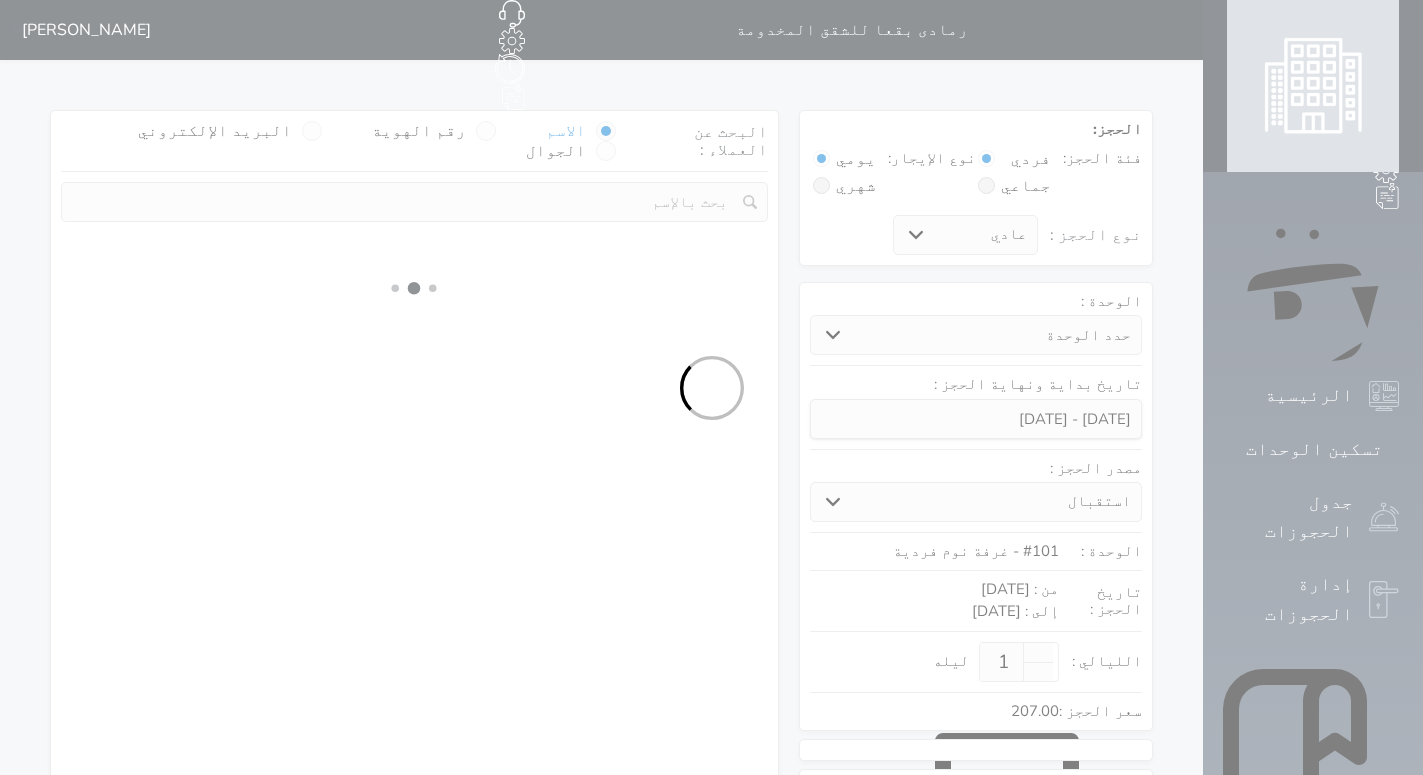 select on "113" 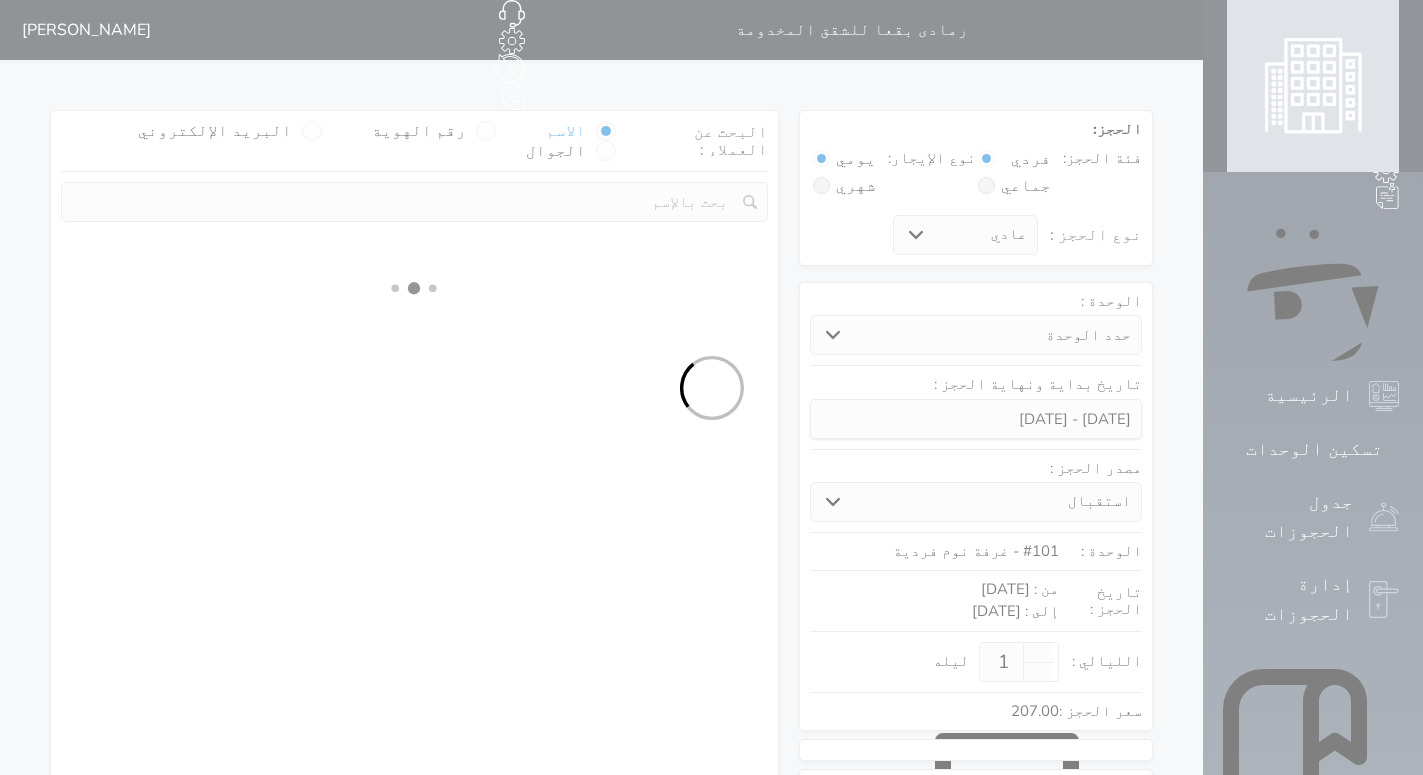 select on "1" 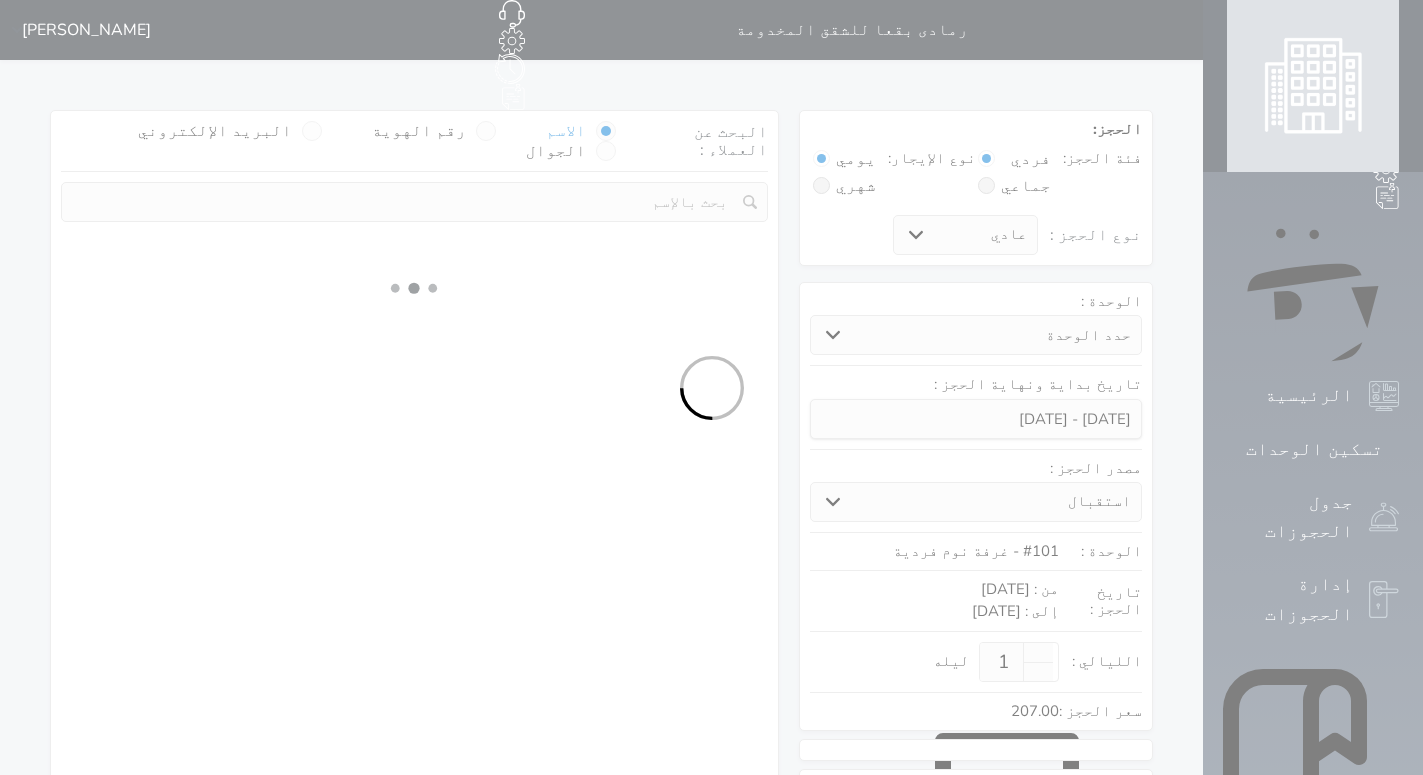 select 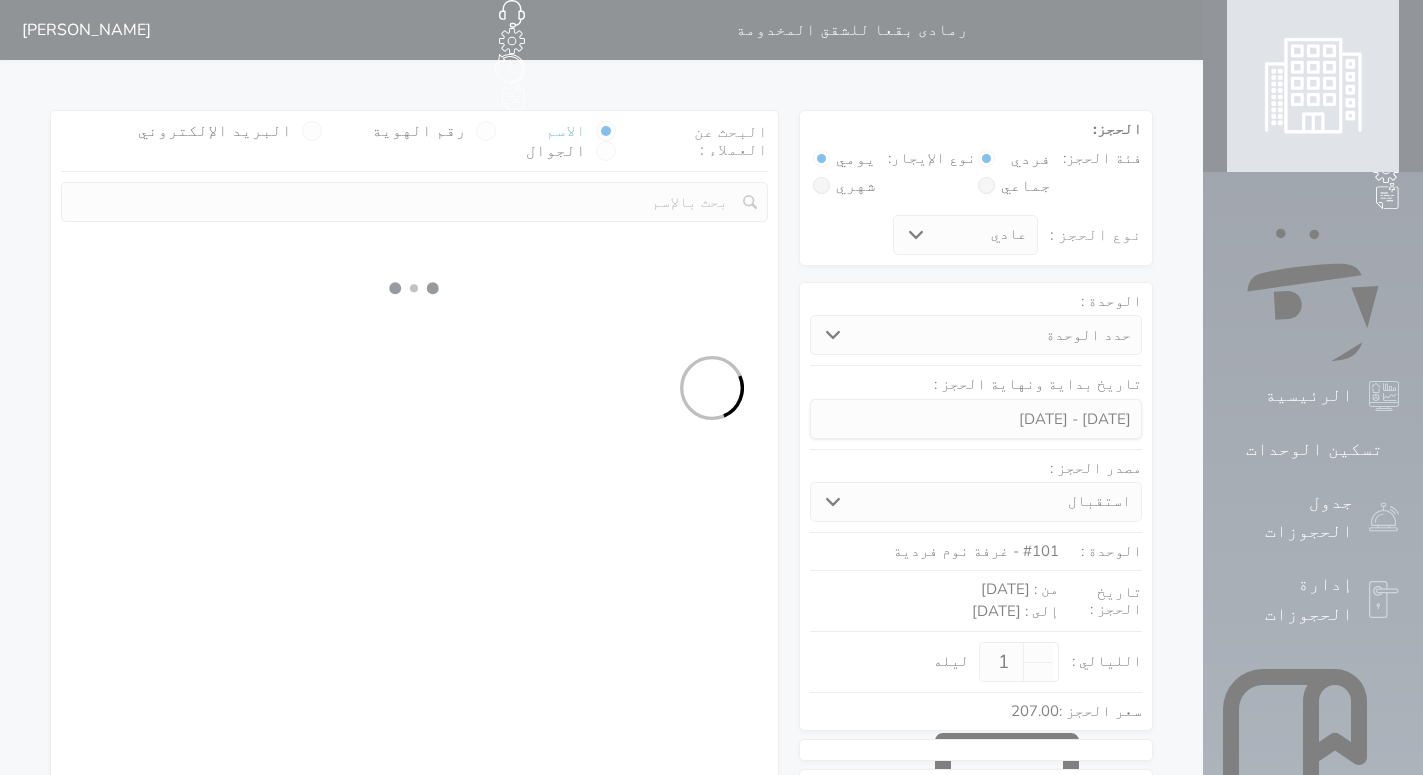 select on "7" 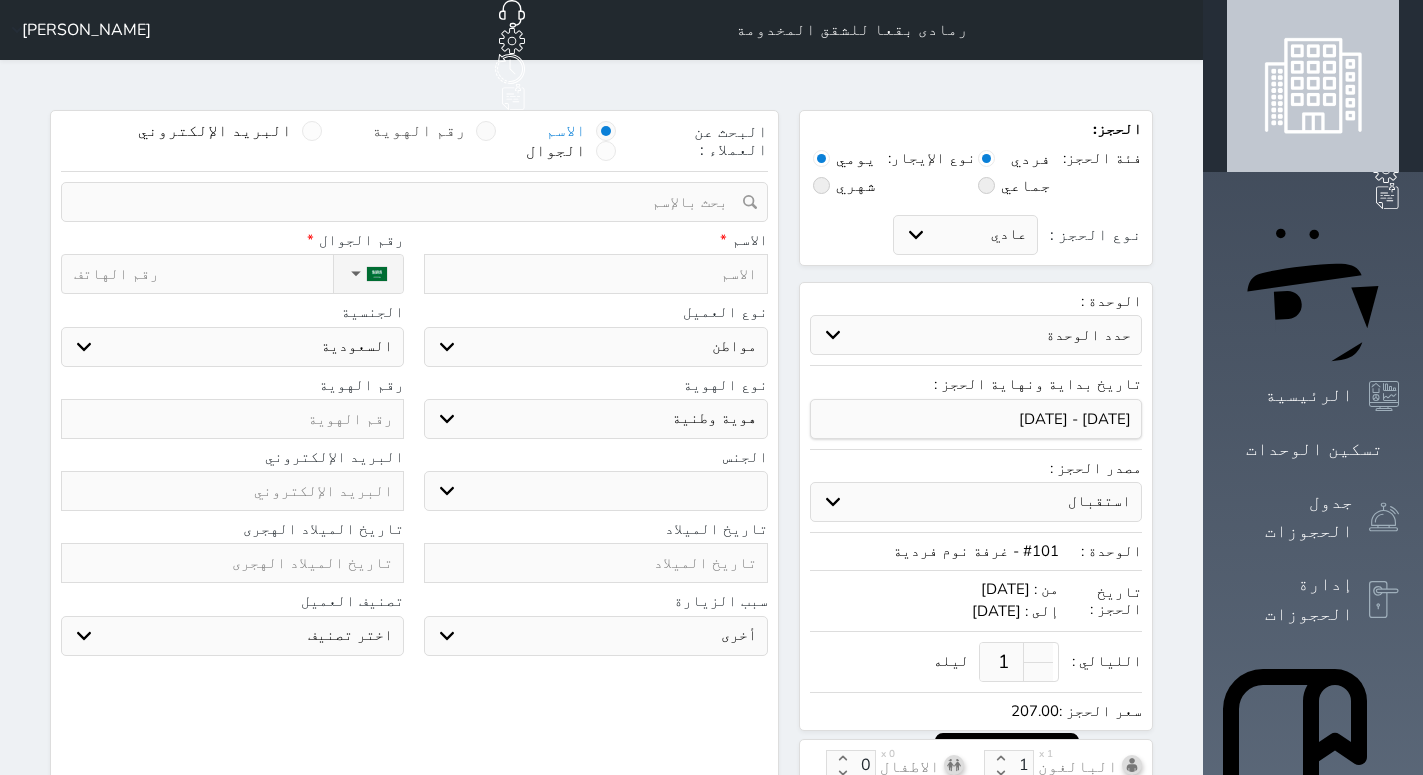 click on "رقم الهوية" at bounding box center [419, 131] 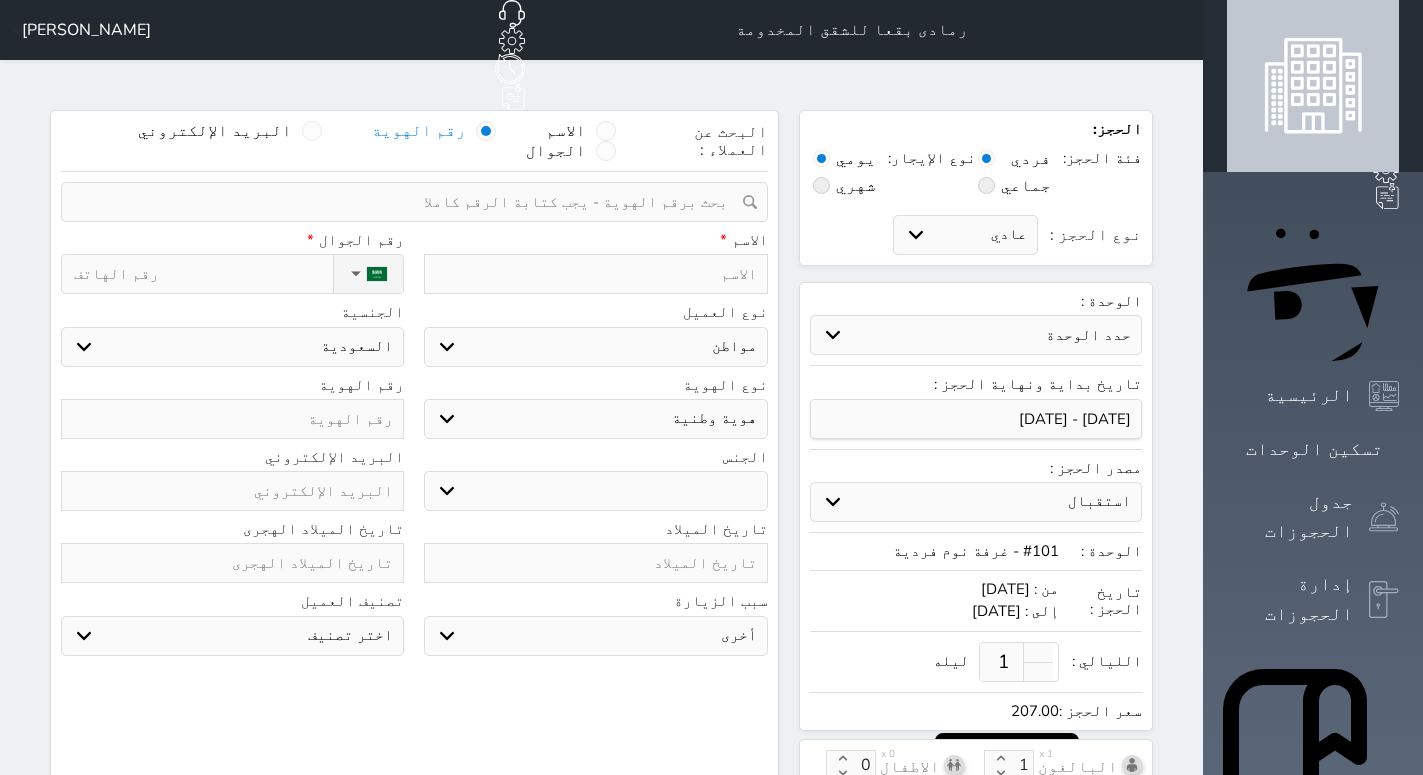 select 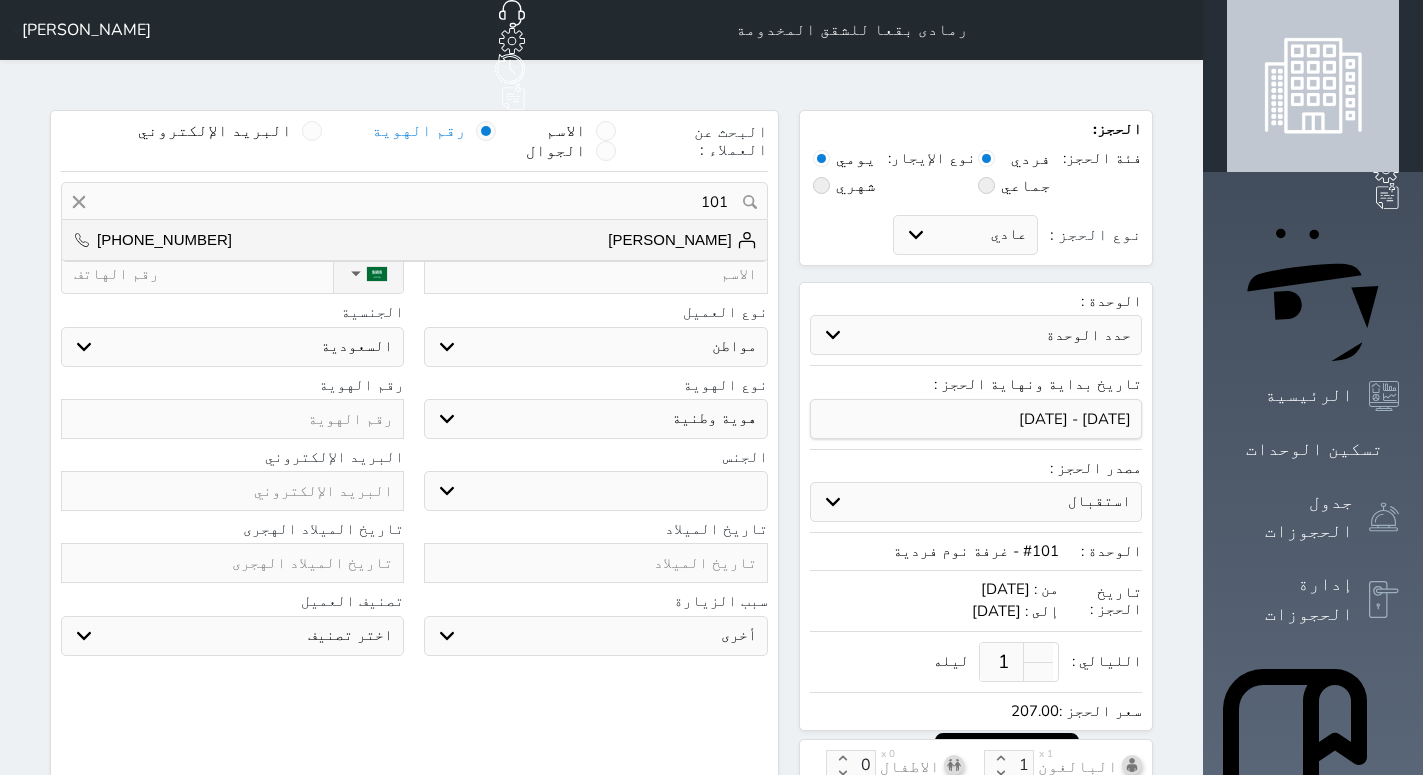 type on "1011" 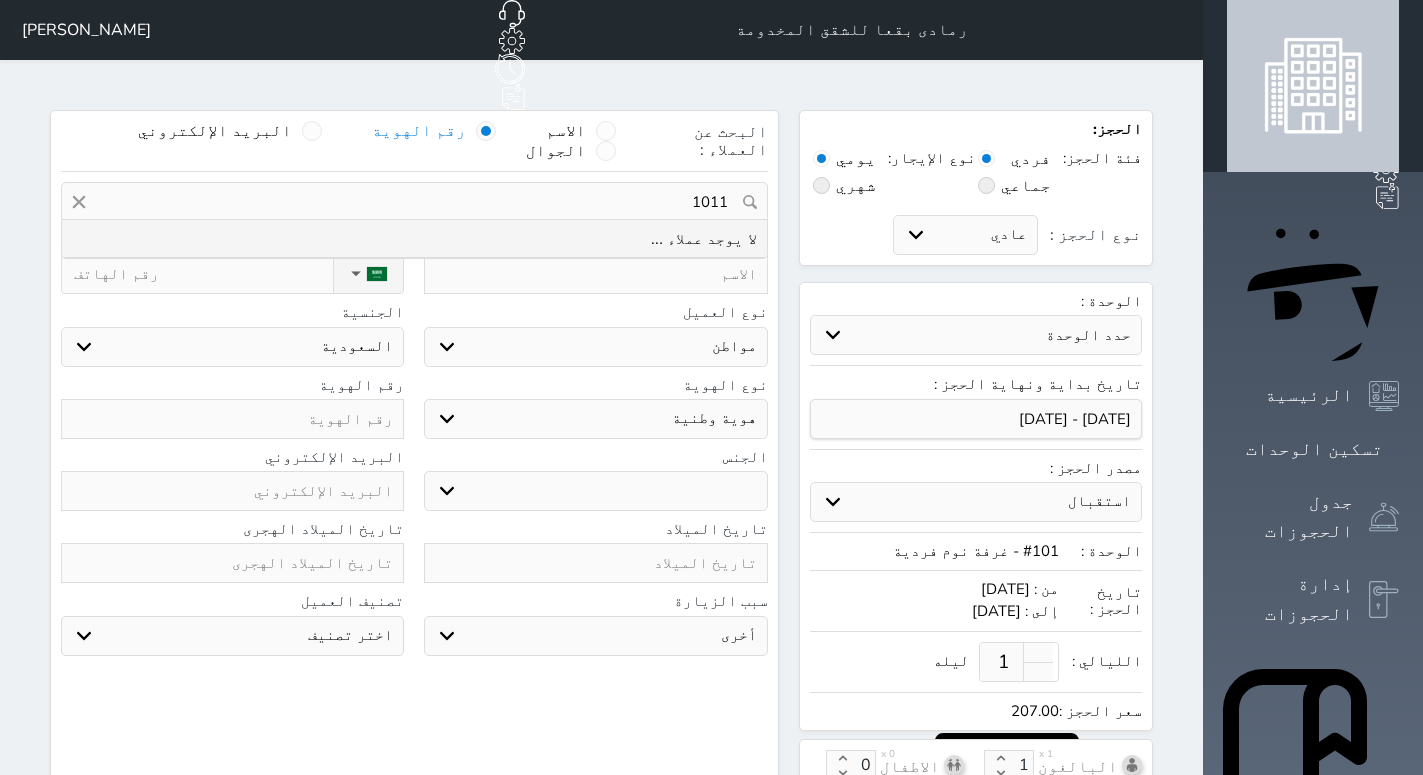 select 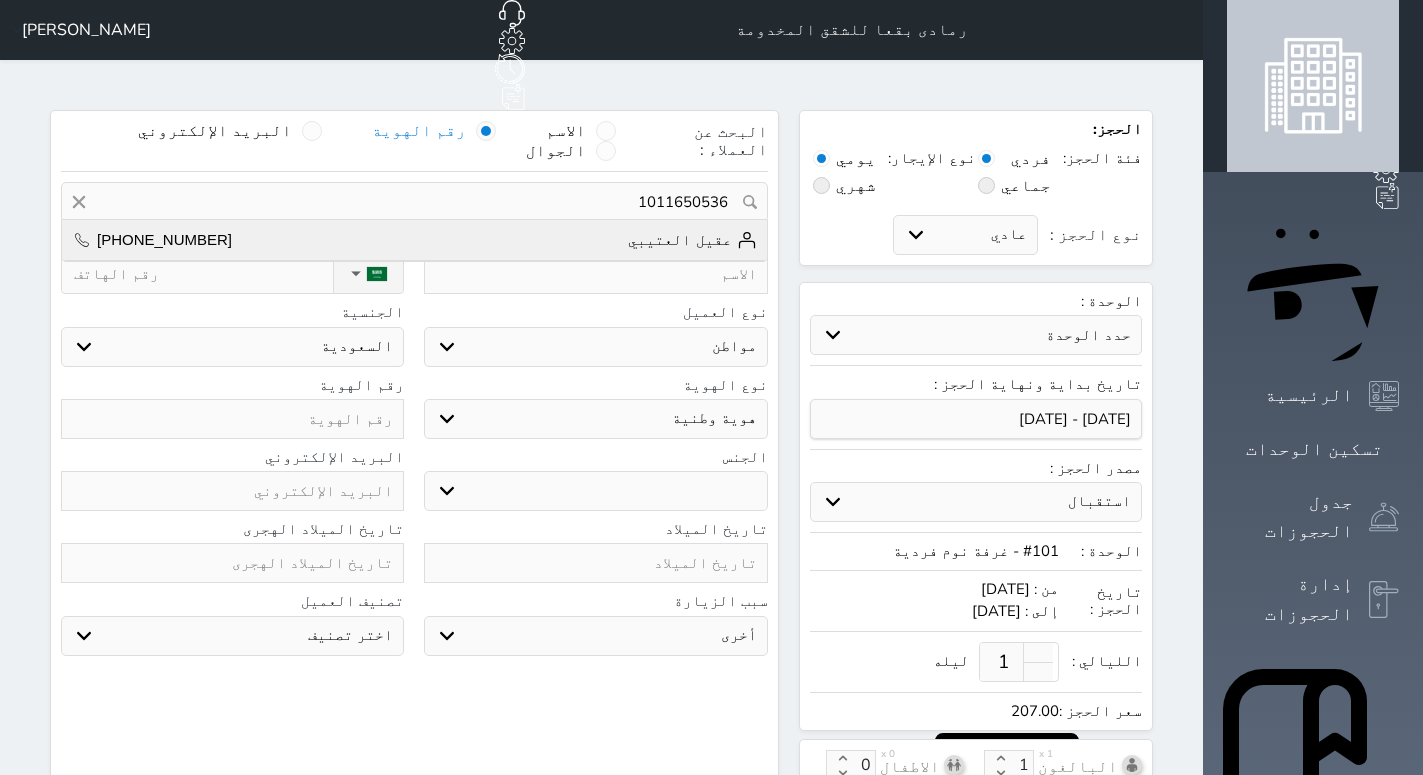 type on "1011650536" 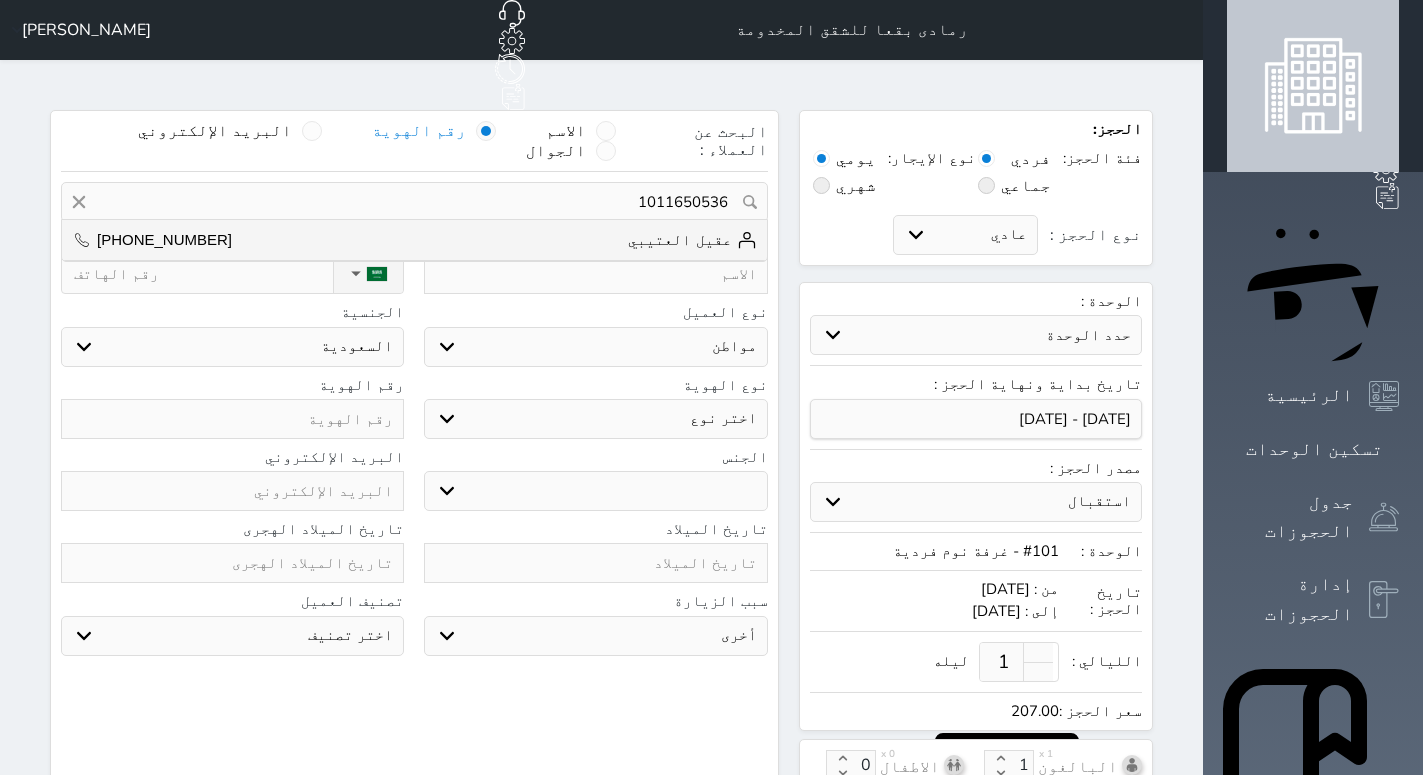 type on "[PERSON_NAME]  ||  [PHONE_NUMBER]" 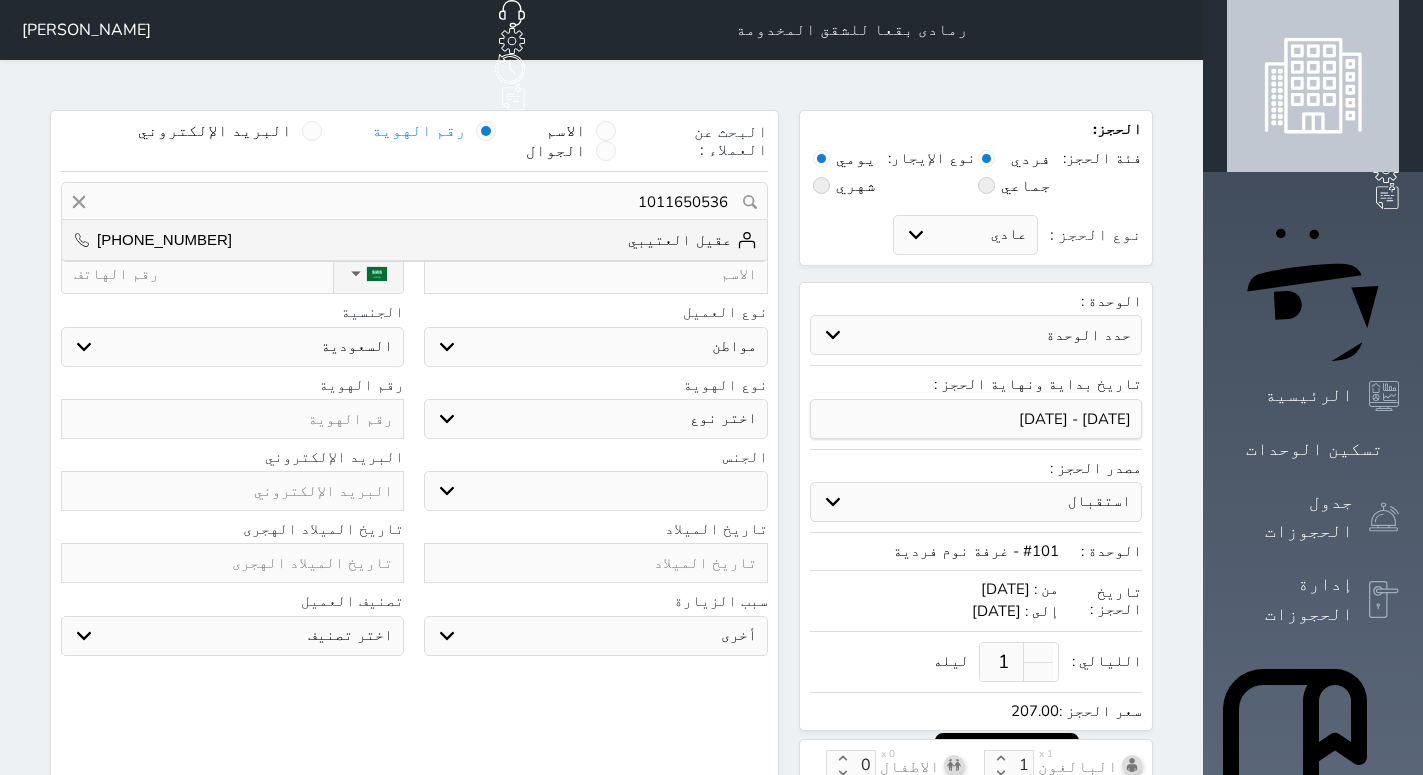 type on "عقيل العتيبي" 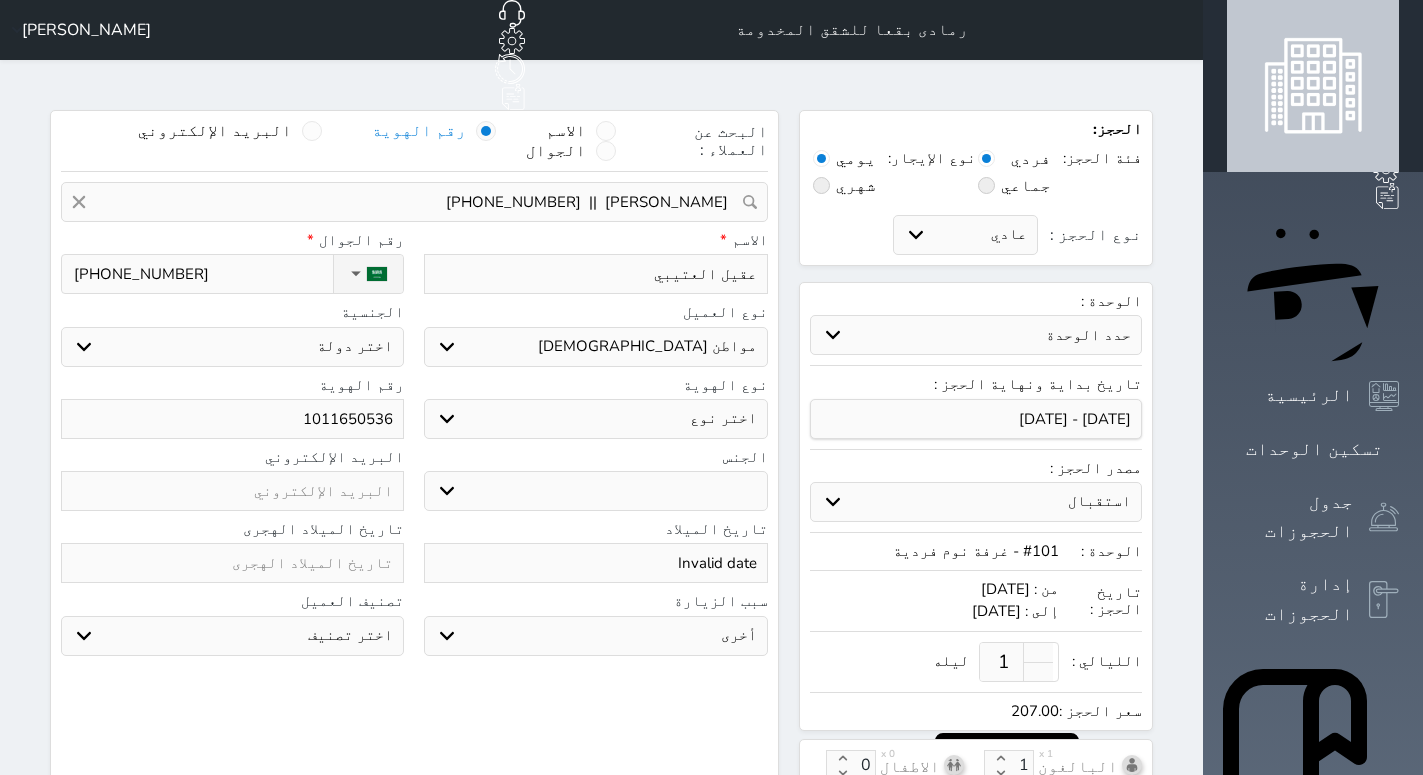 select 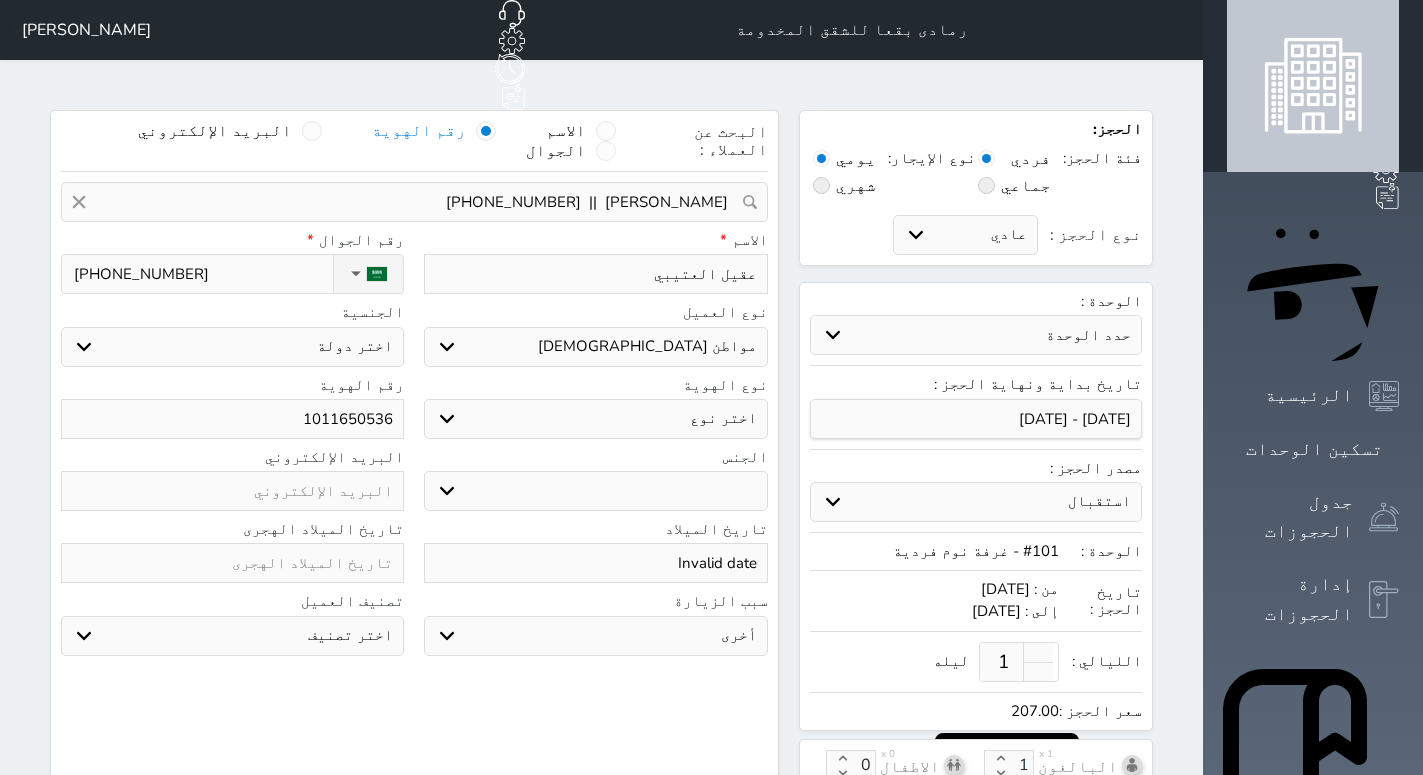 select 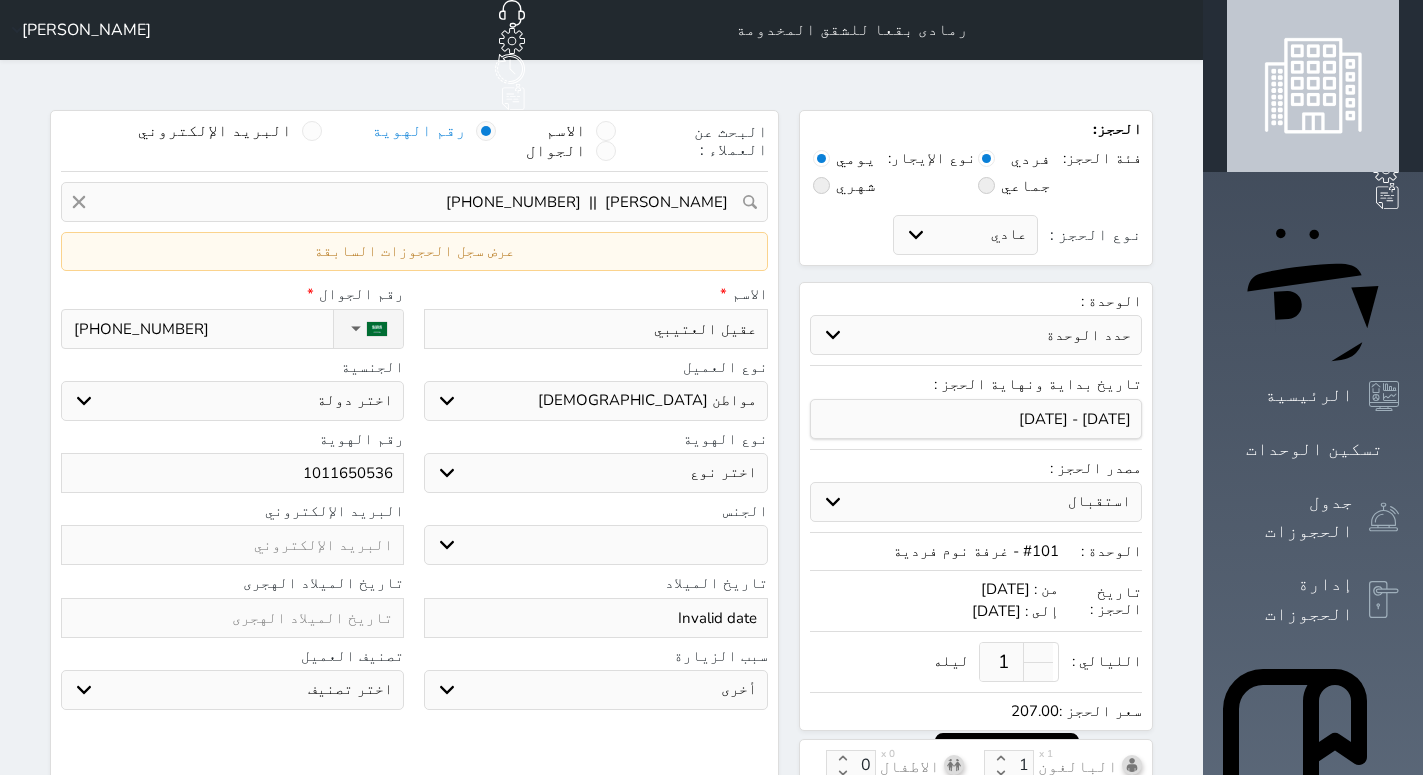 select 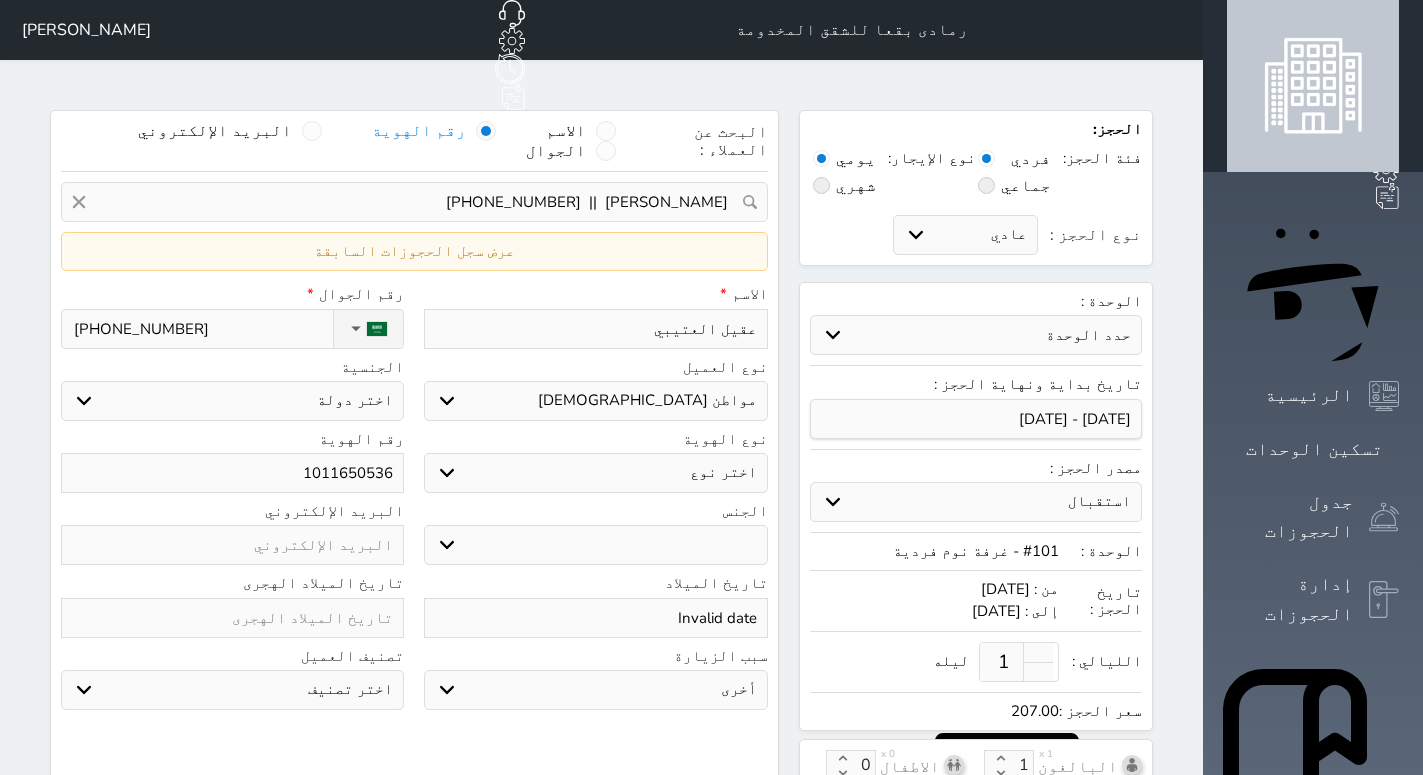 select 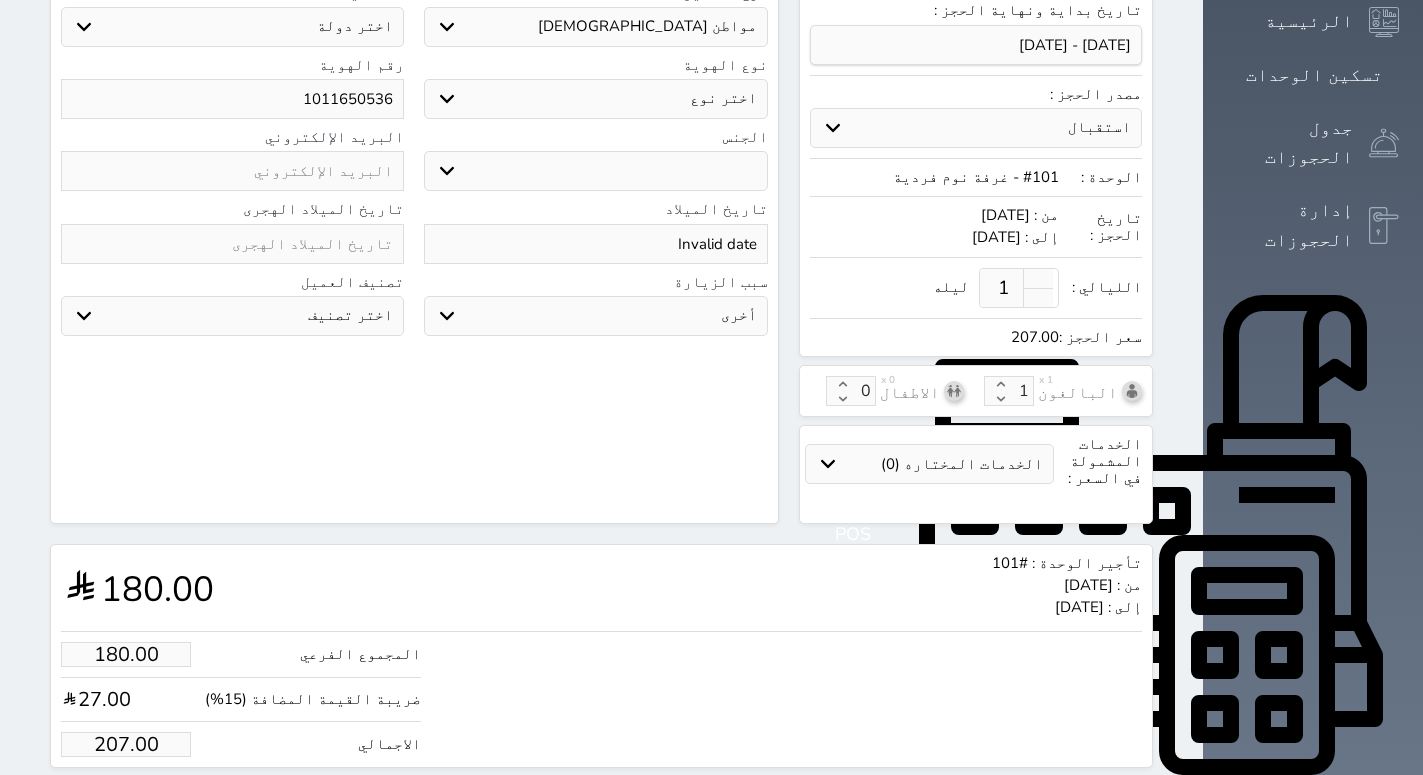 scroll, scrollTop: 510, scrollLeft: 0, axis: vertical 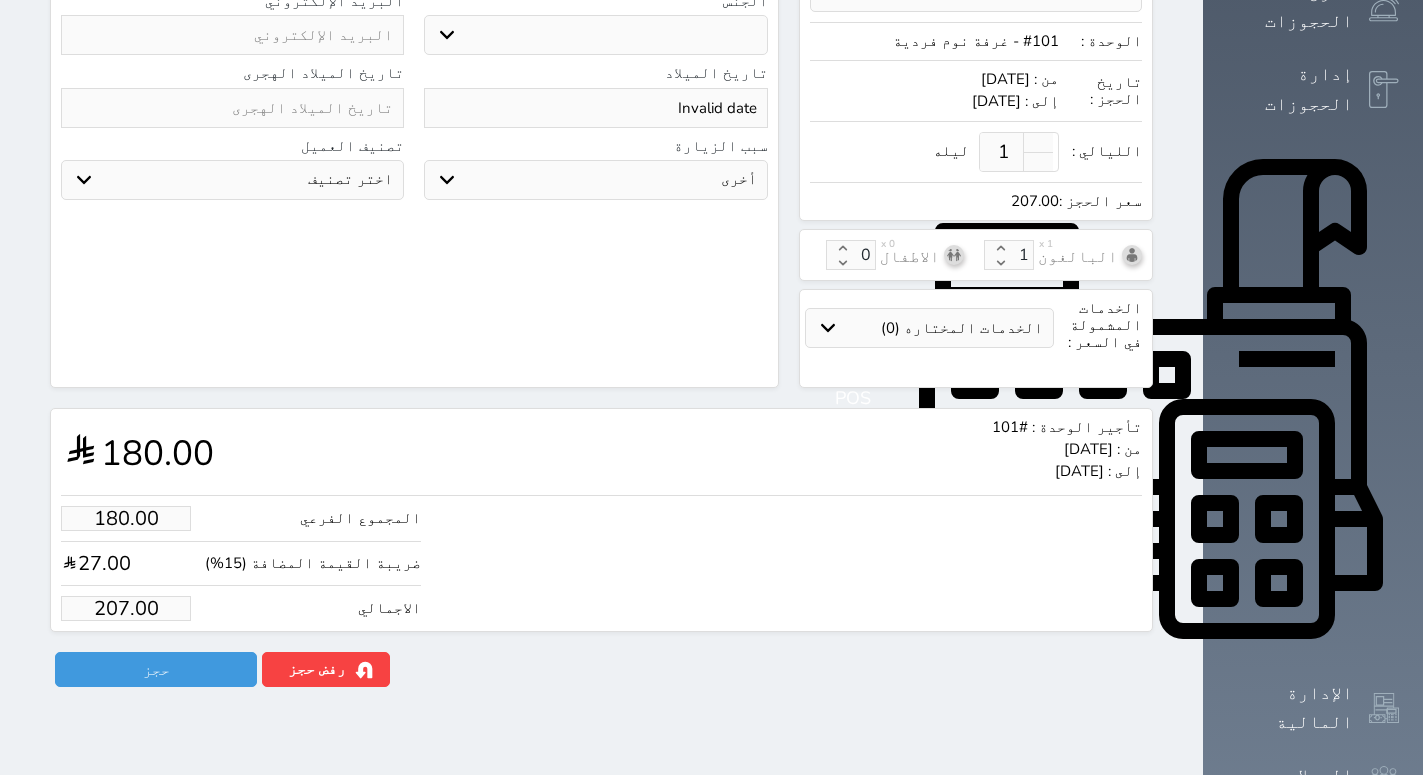 drag, startPoint x: 129, startPoint y: 595, endPoint x: 42, endPoint y: 583, distance: 87.823685 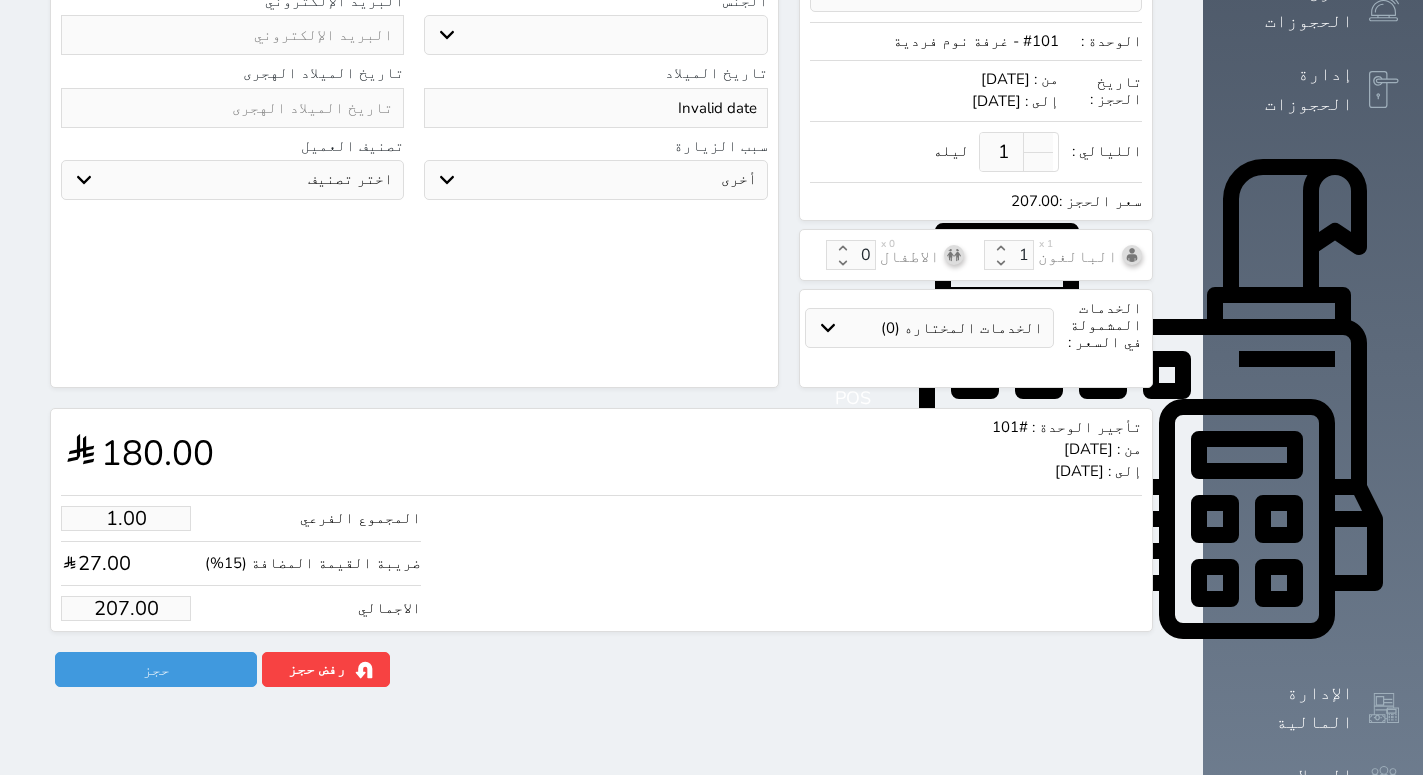 type on "1.15" 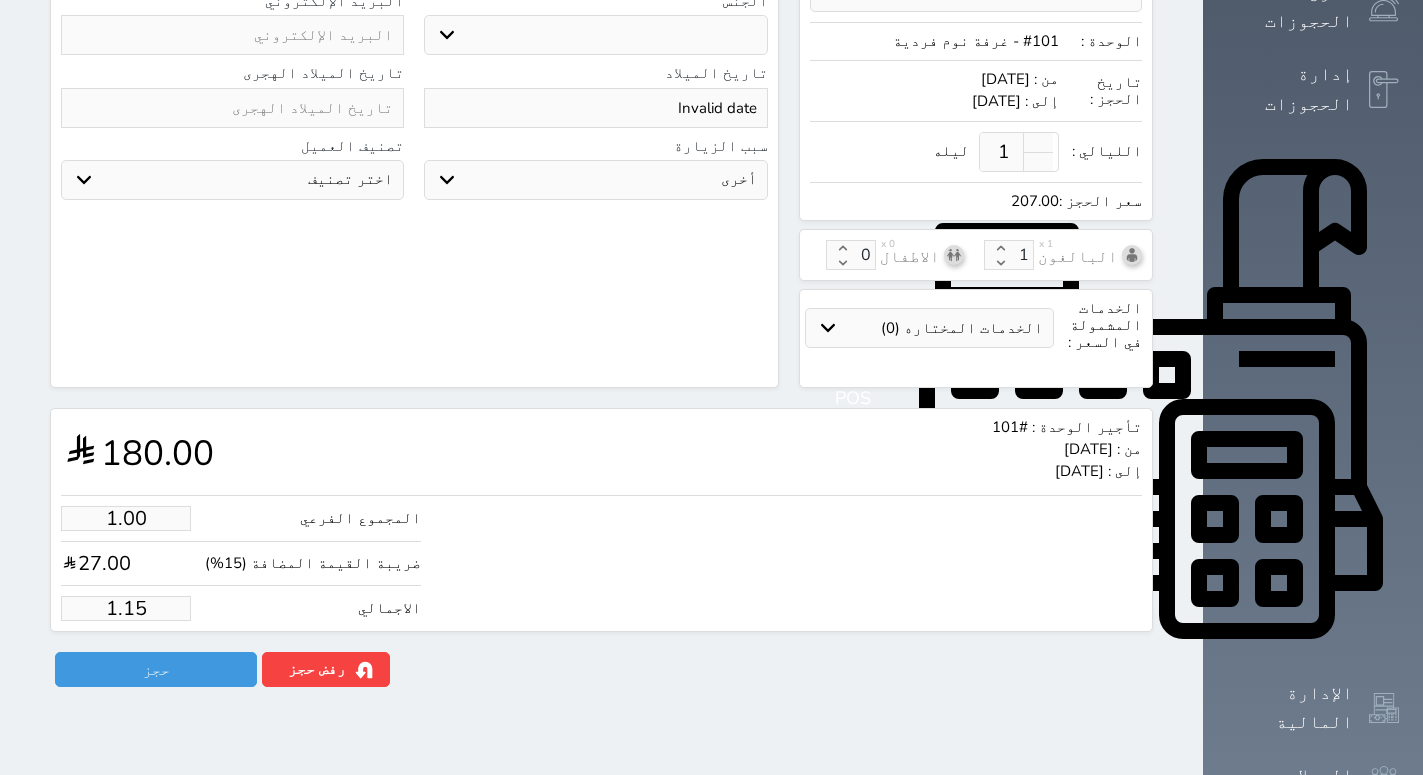 select 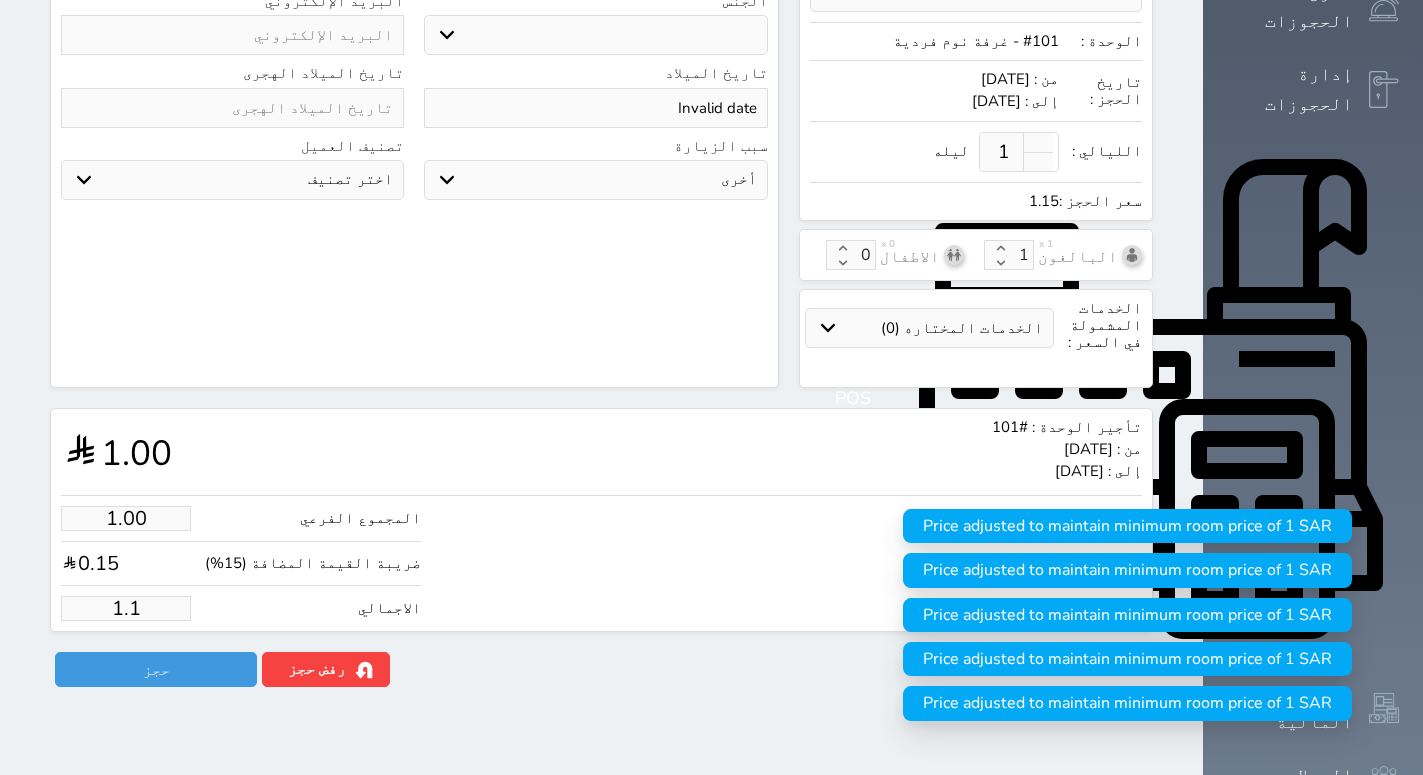 type on "1." 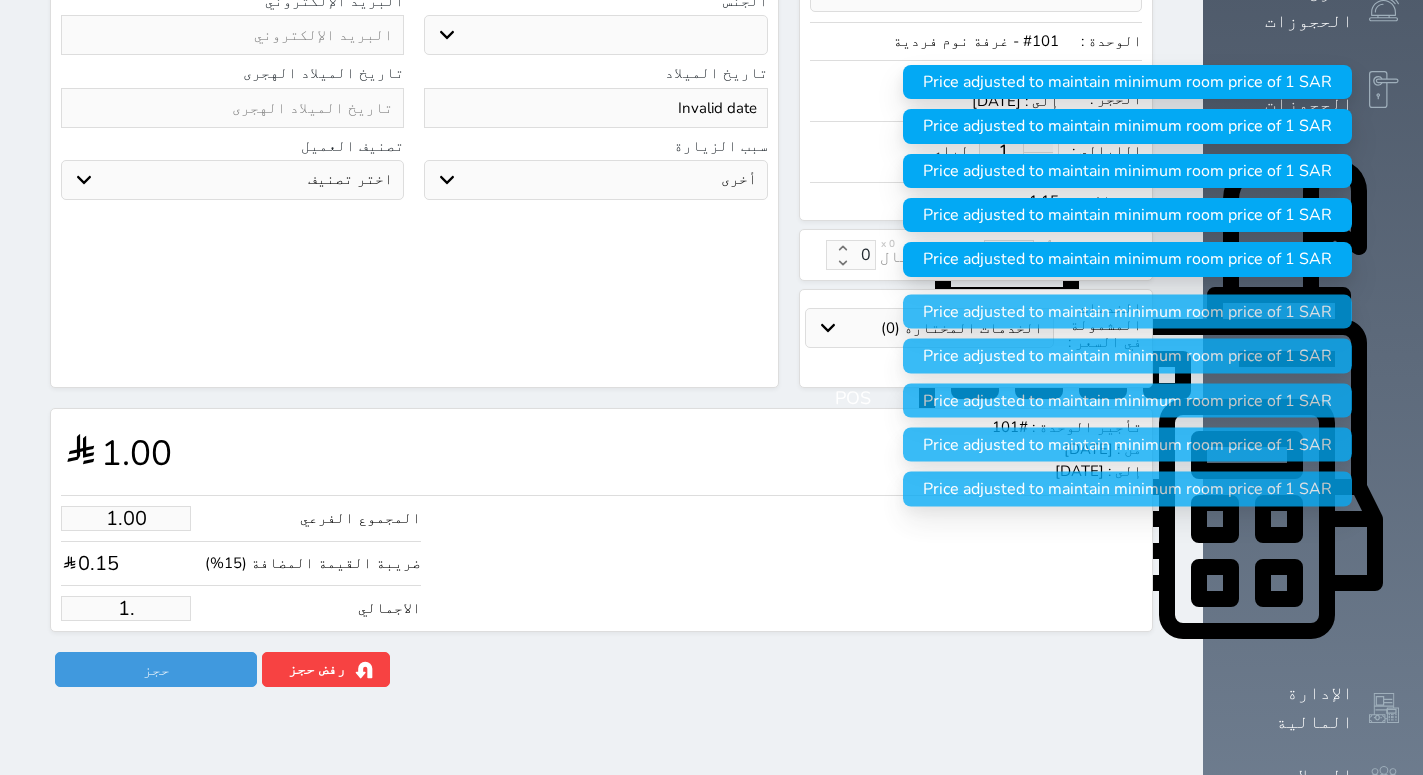 type on "1" 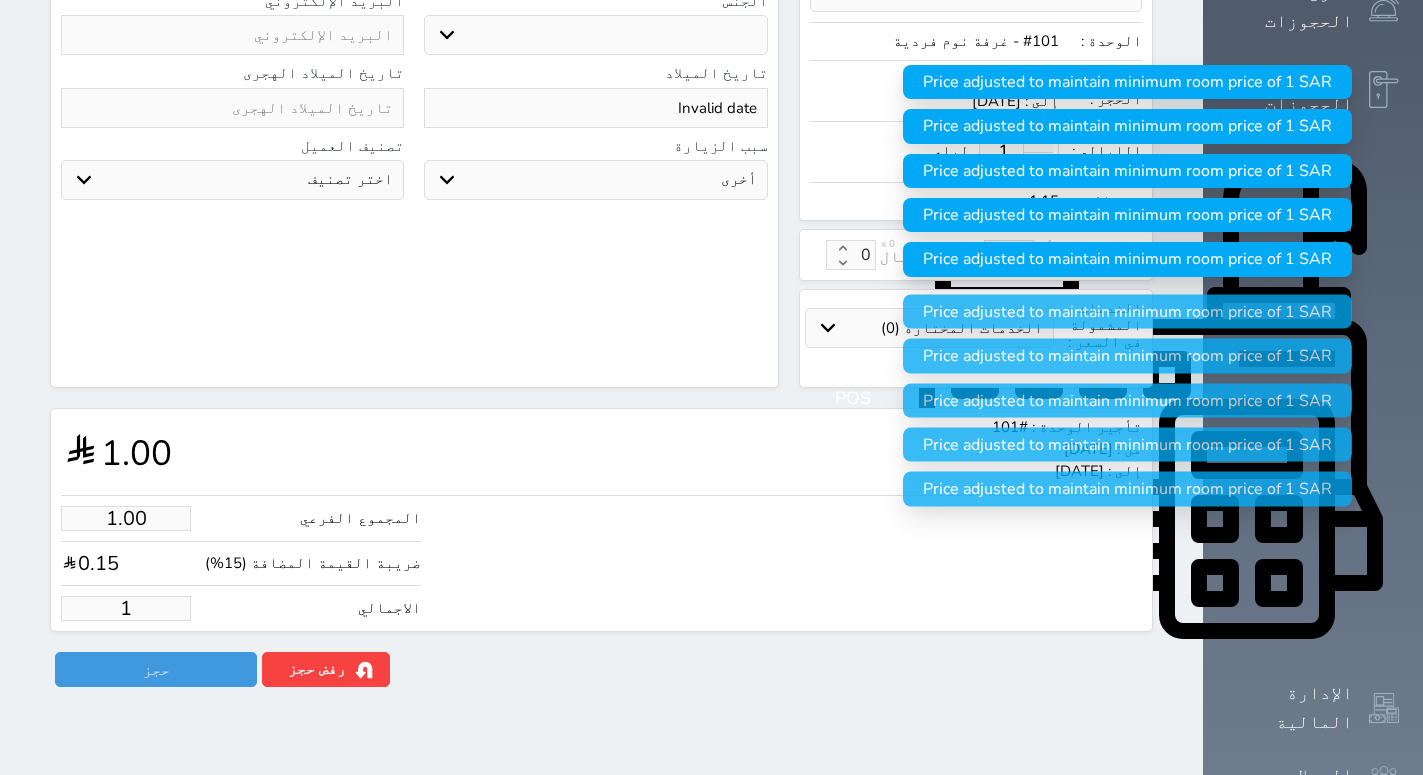 type 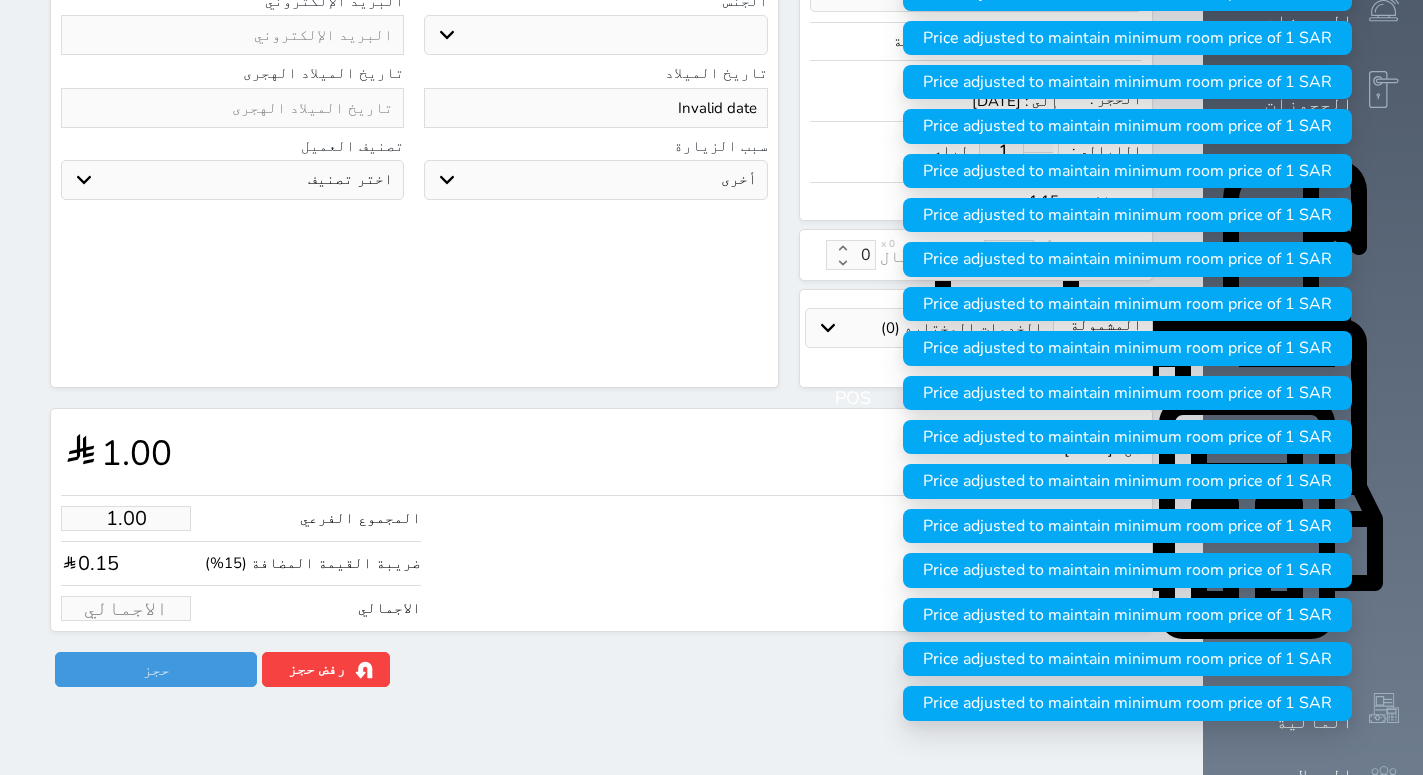 type on "1" 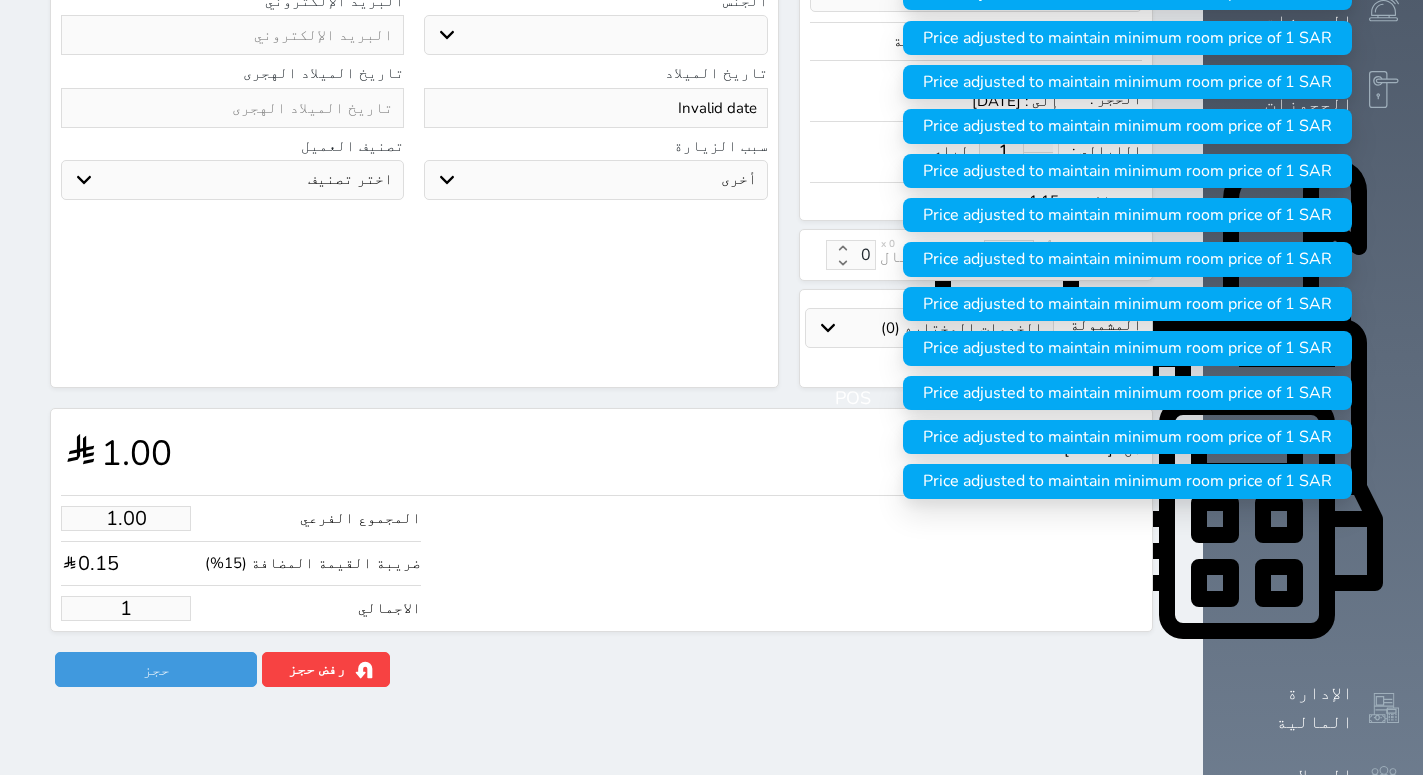 type on "13.04" 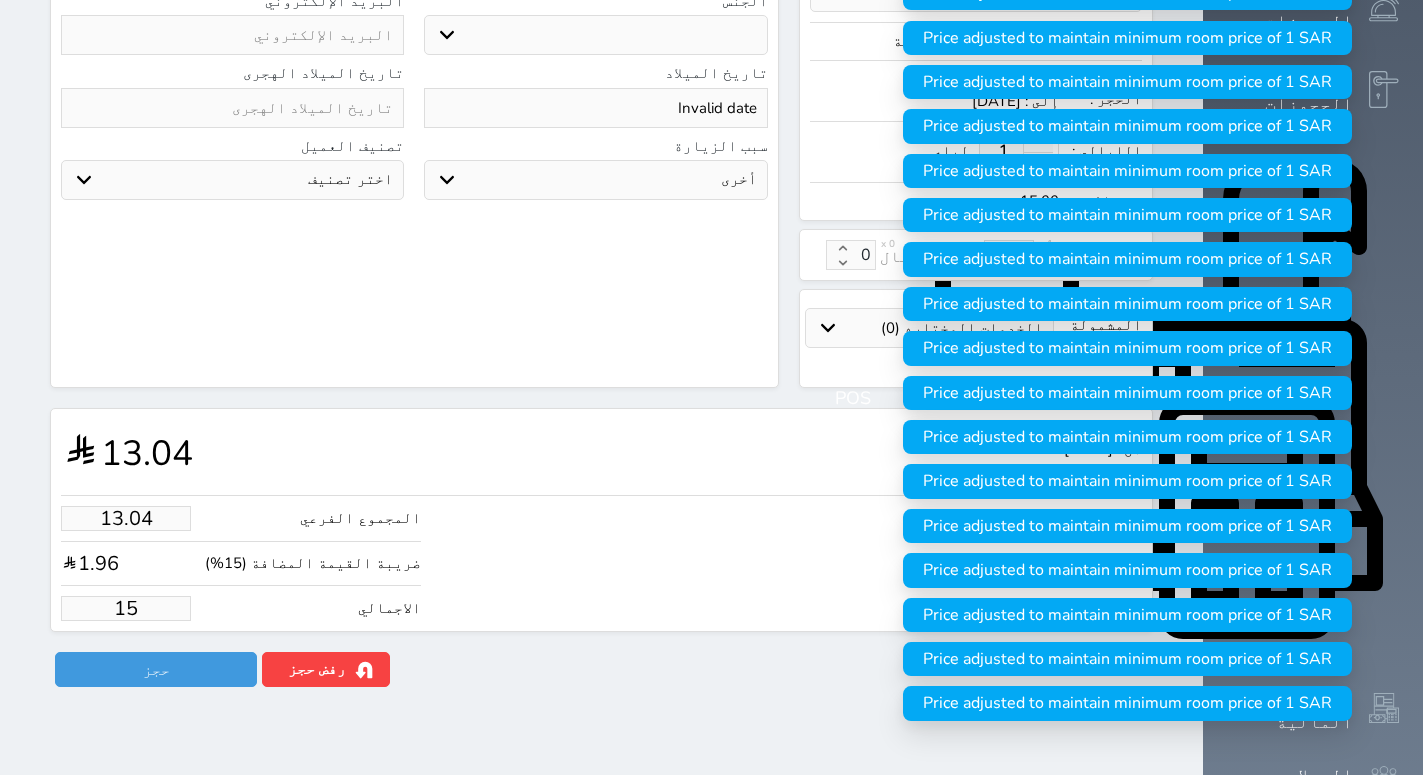 type on "150" 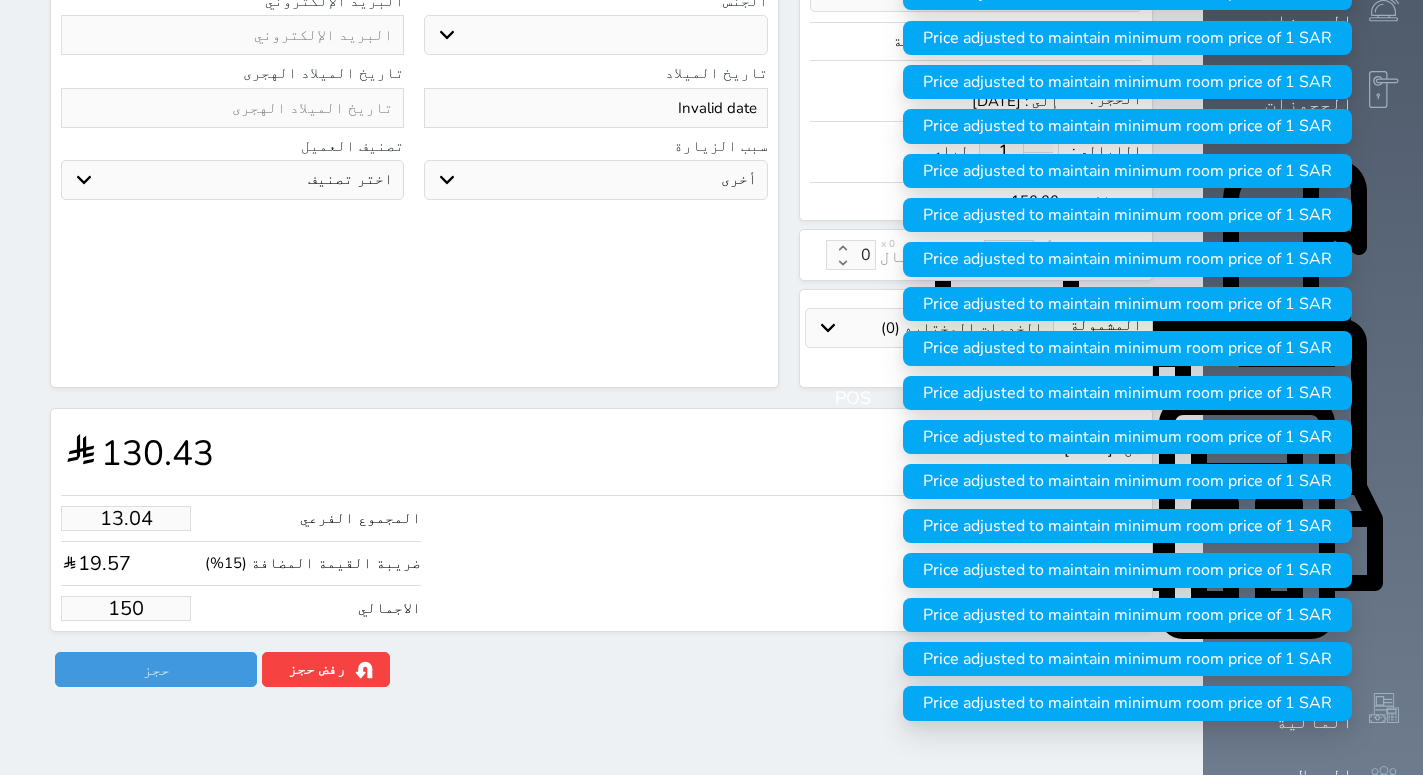 type on "130.43" 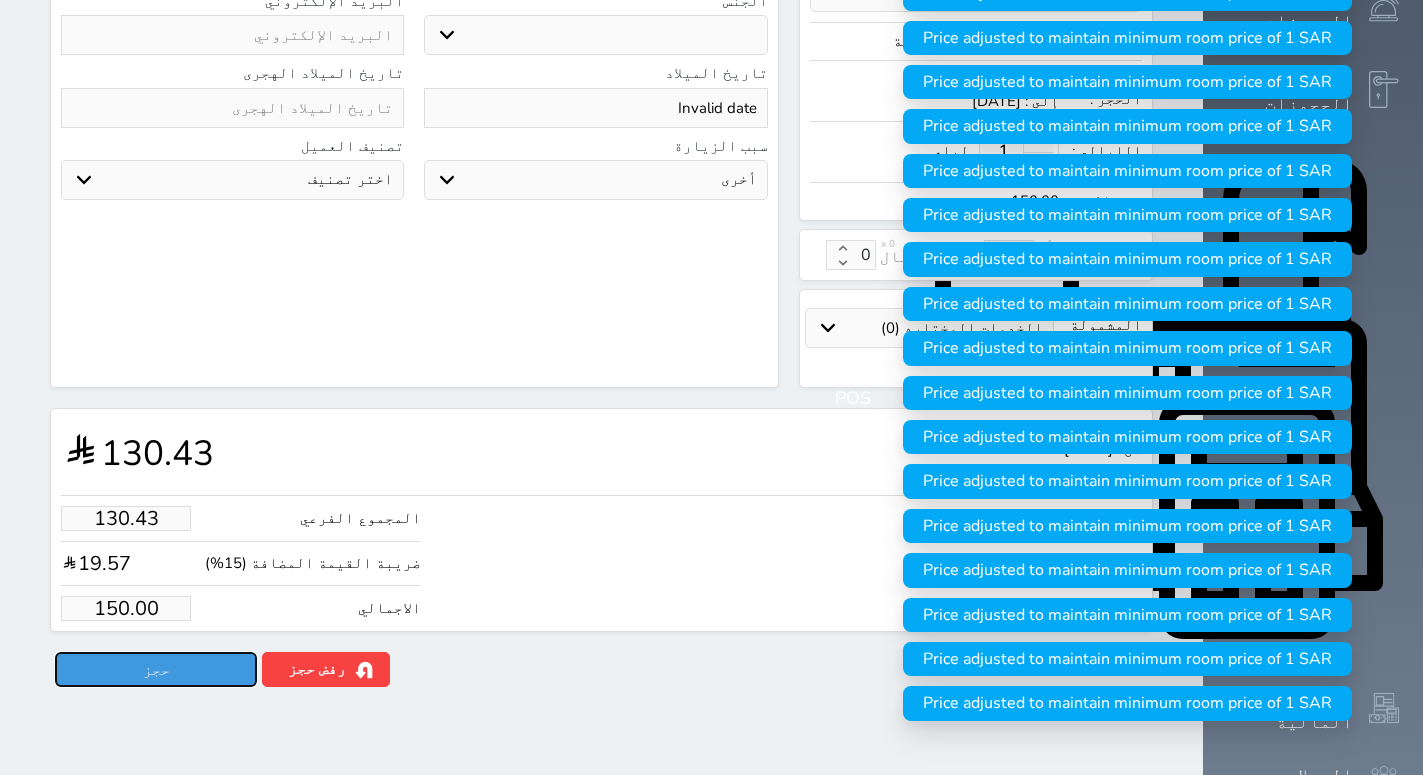 drag, startPoint x: 161, startPoint y: 665, endPoint x: 211, endPoint y: 573, distance: 104.70912 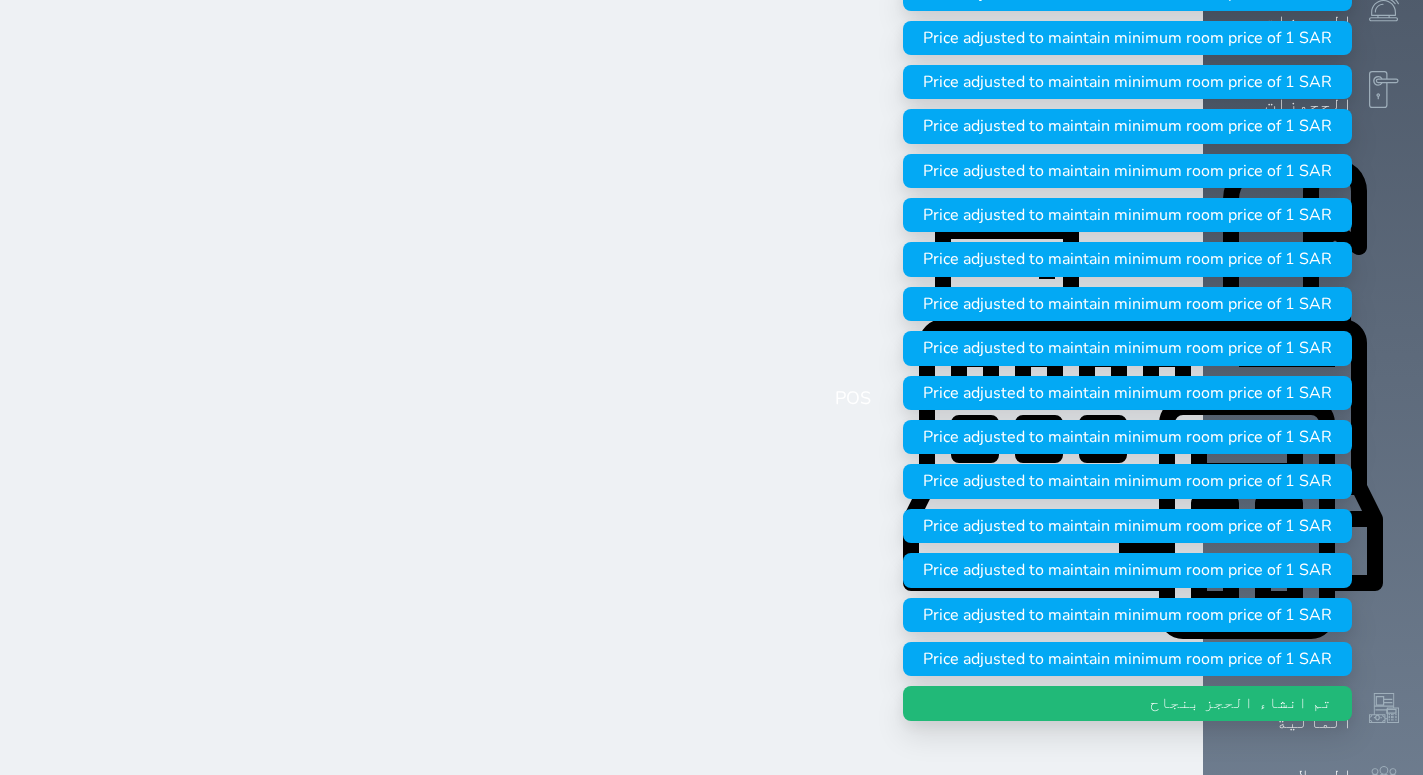 scroll, scrollTop: 0, scrollLeft: 0, axis: both 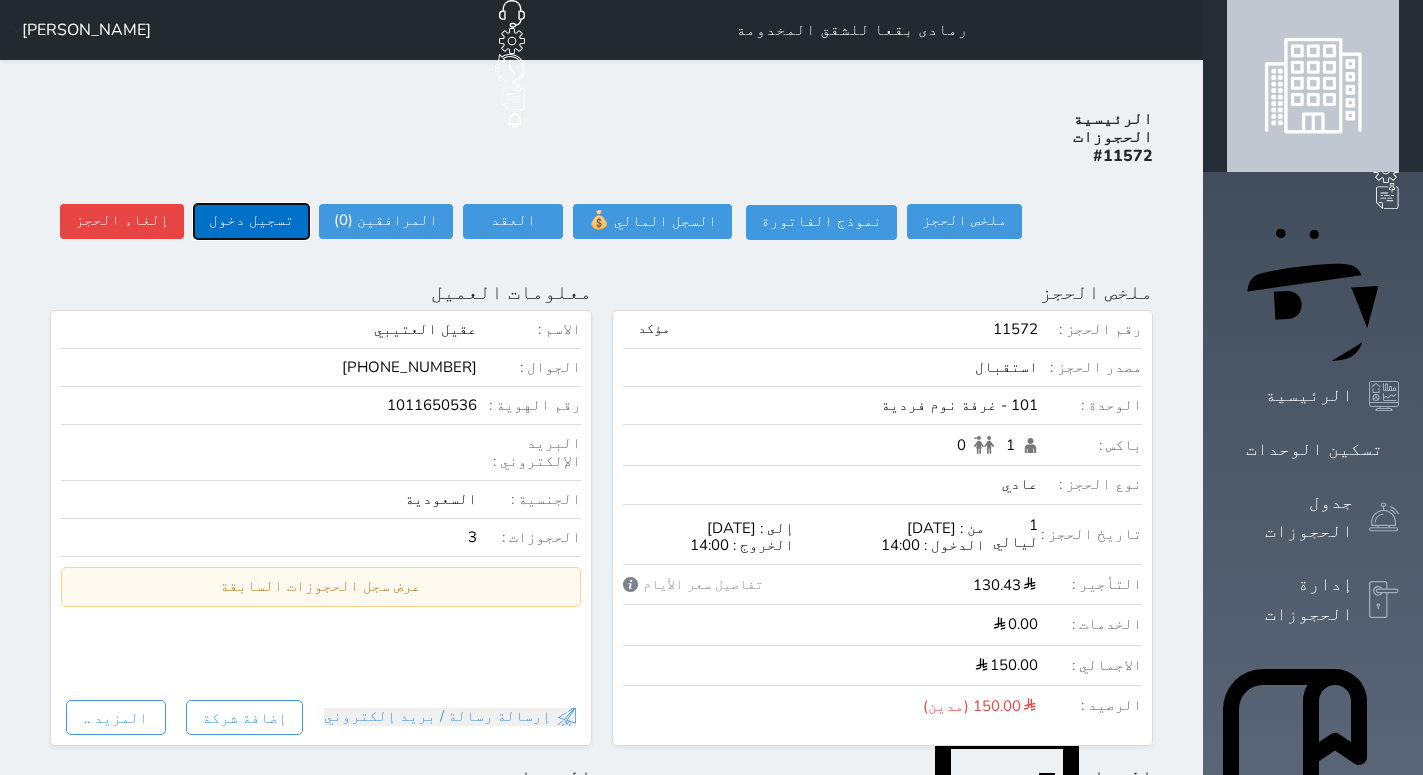 click on "تسجيل دخول" at bounding box center (251, 221) 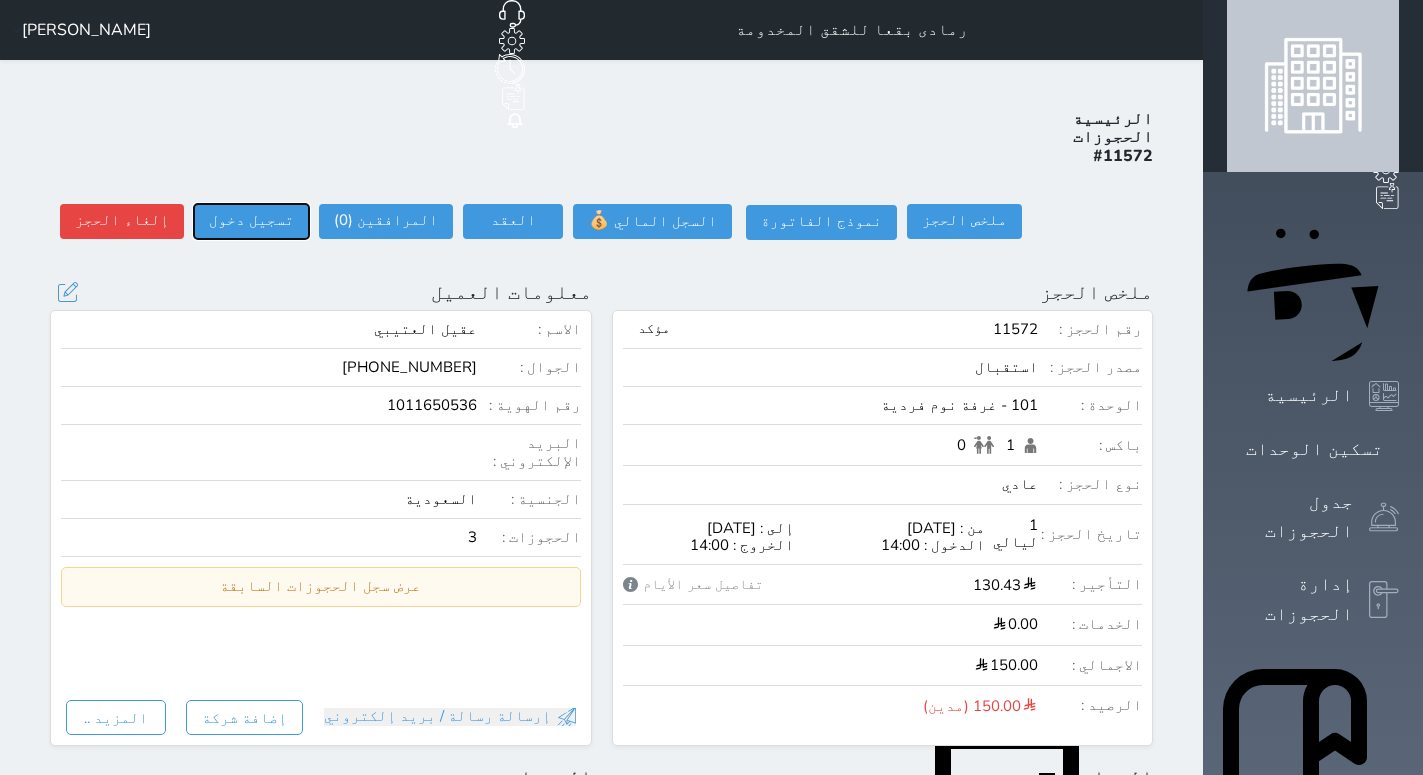 type on "16:59" 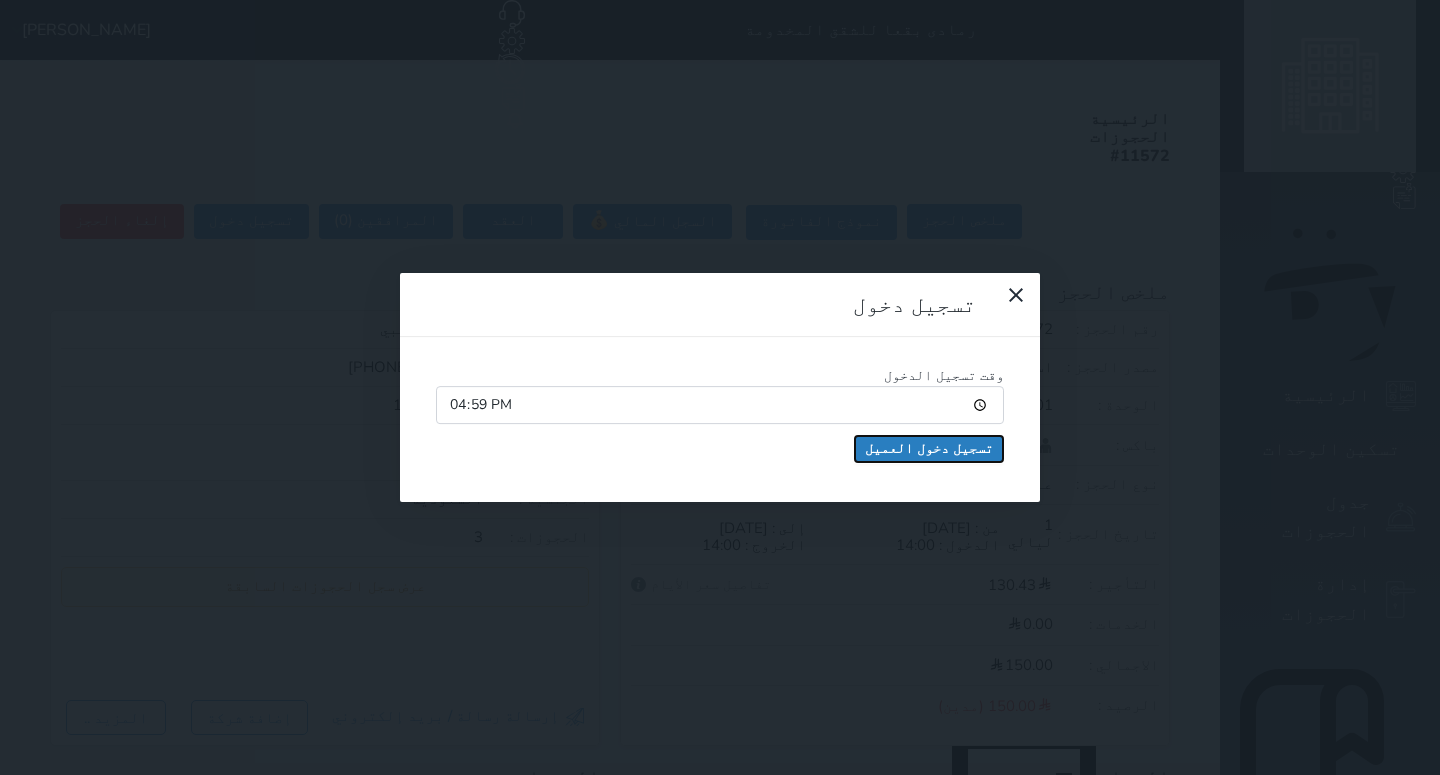 click on "تسجيل دخول العميل" at bounding box center [929, 449] 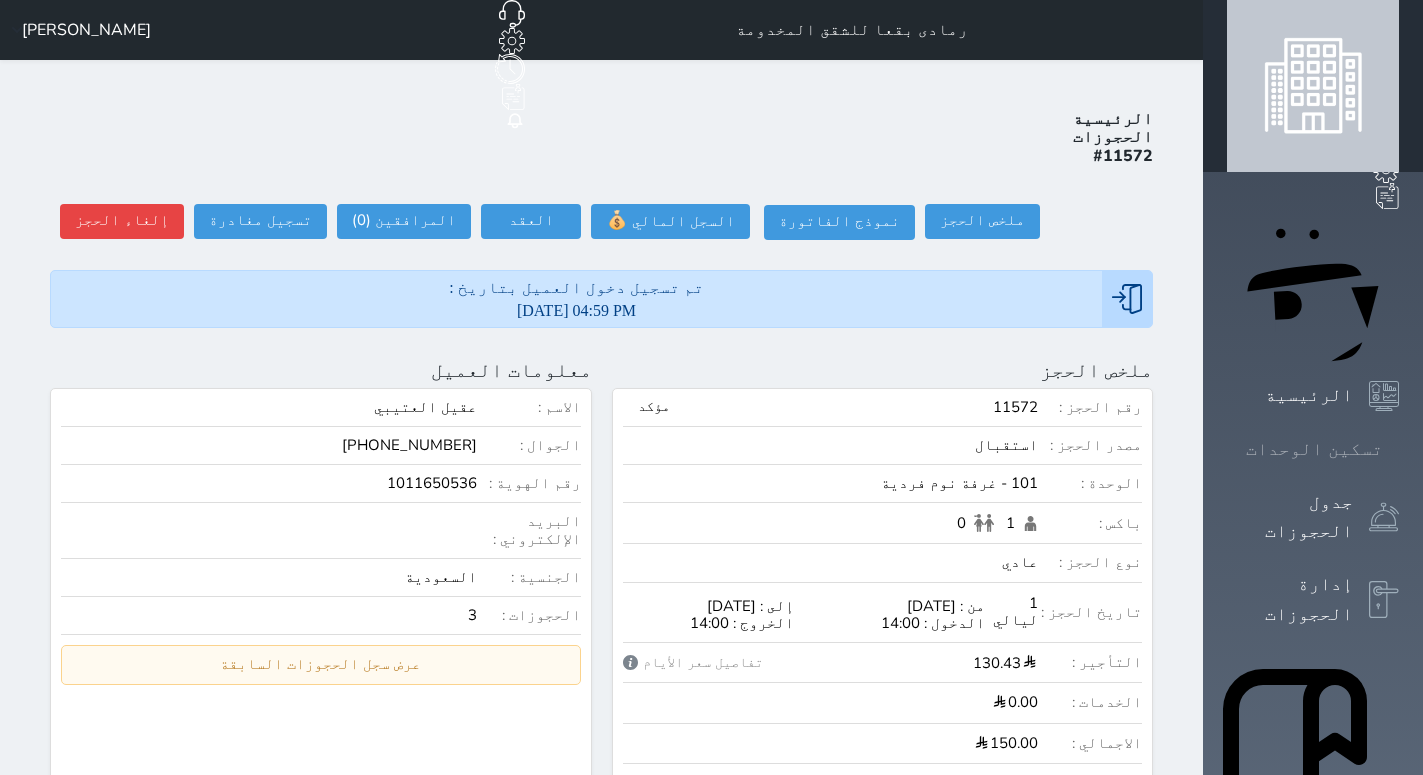 click on "تسكين الوحدات" at bounding box center [1314, 449] 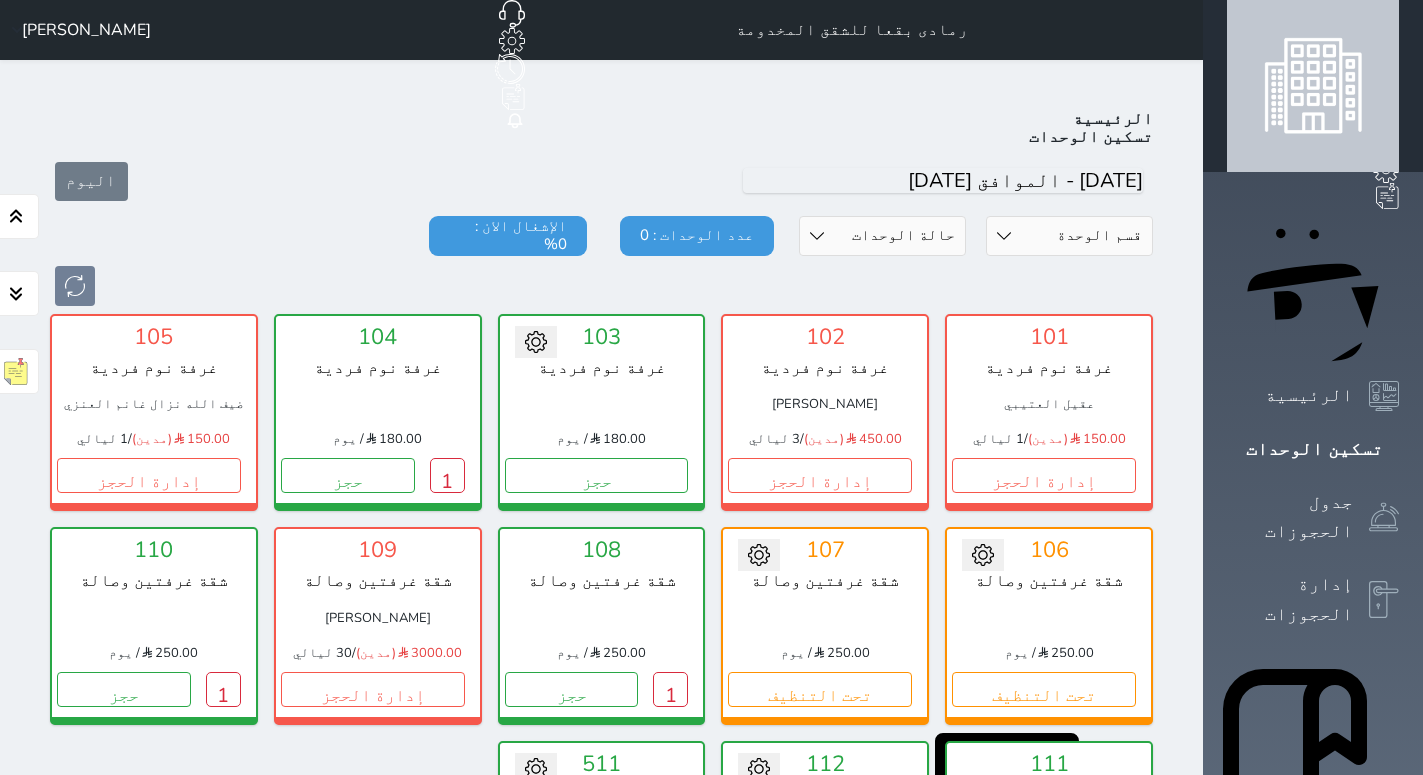 scroll, scrollTop: 78, scrollLeft: 0, axis: vertical 